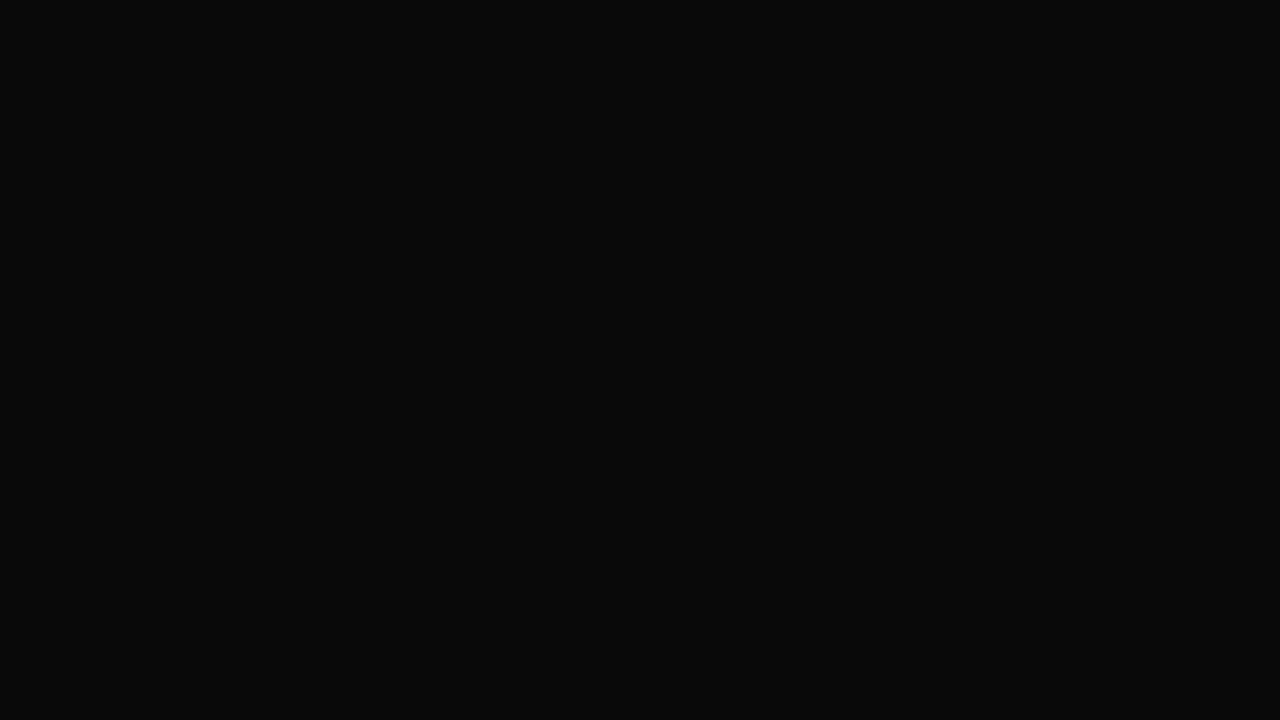 scroll, scrollTop: 0, scrollLeft: 0, axis: both 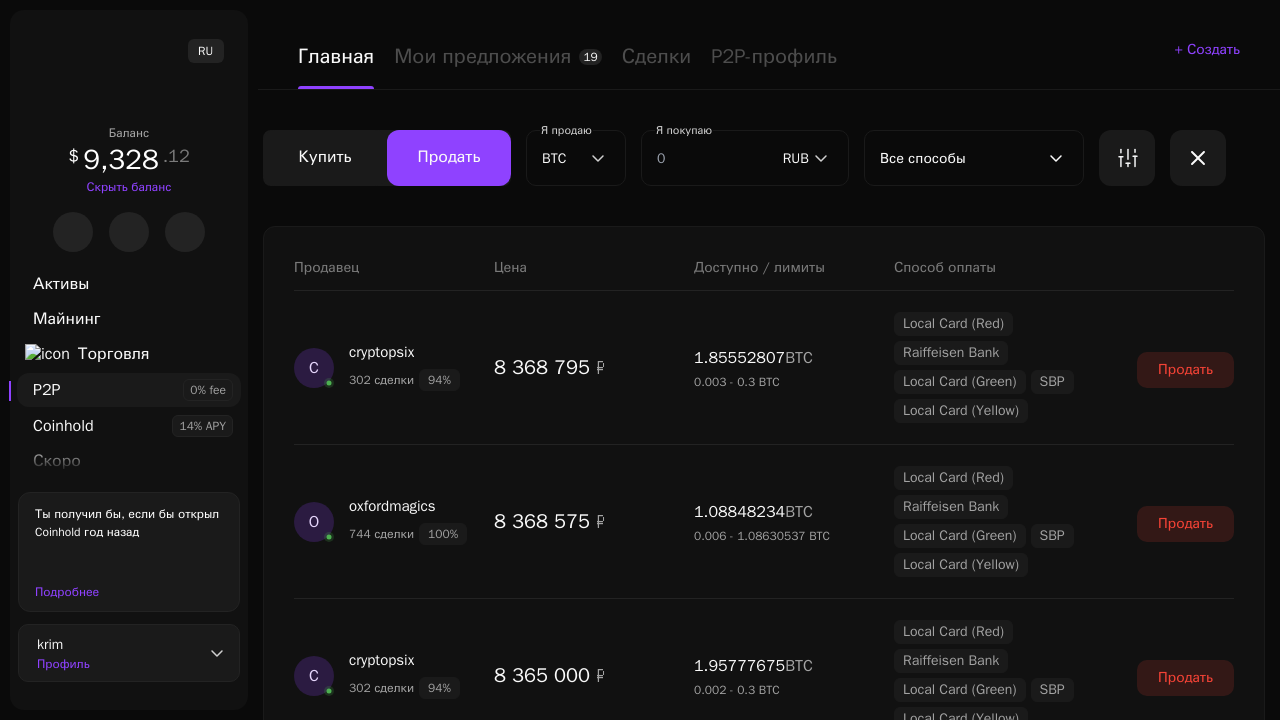 click on "Показать еще" at bounding box center (764, 2321) 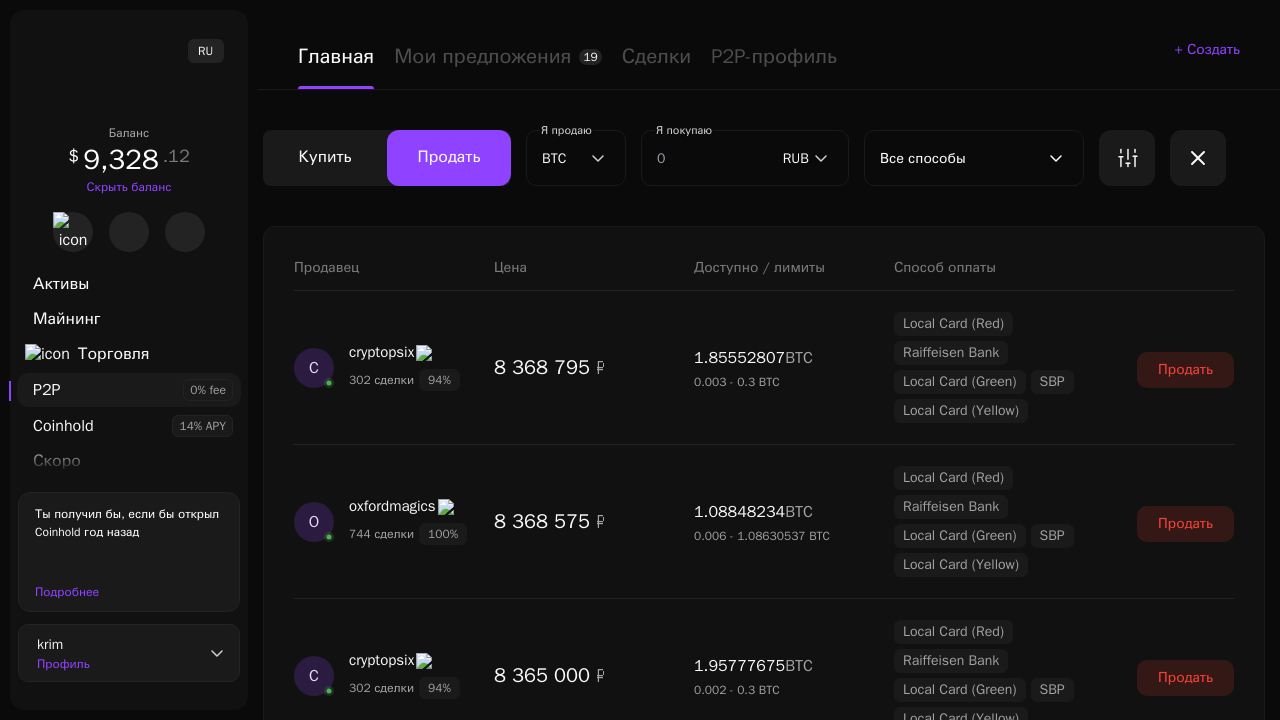 scroll, scrollTop: 1699, scrollLeft: 0, axis: vertical 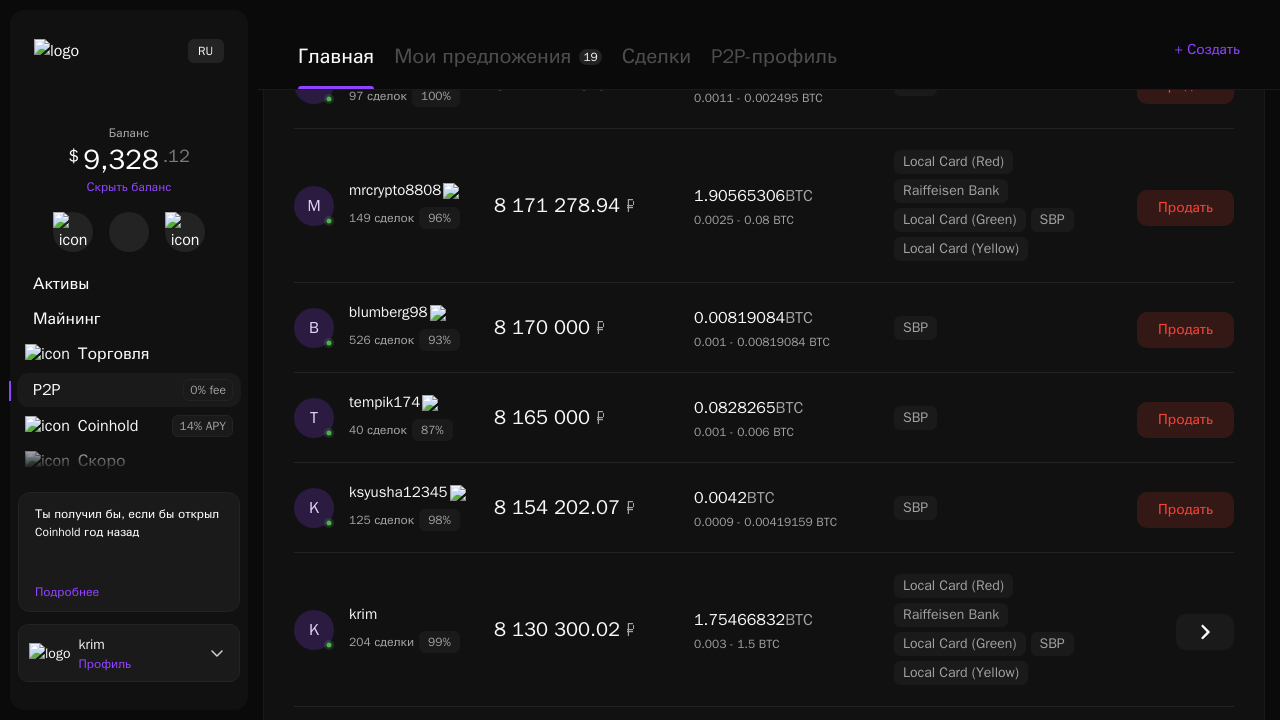 click on "Показать еще" at bounding box center (764, 2467) 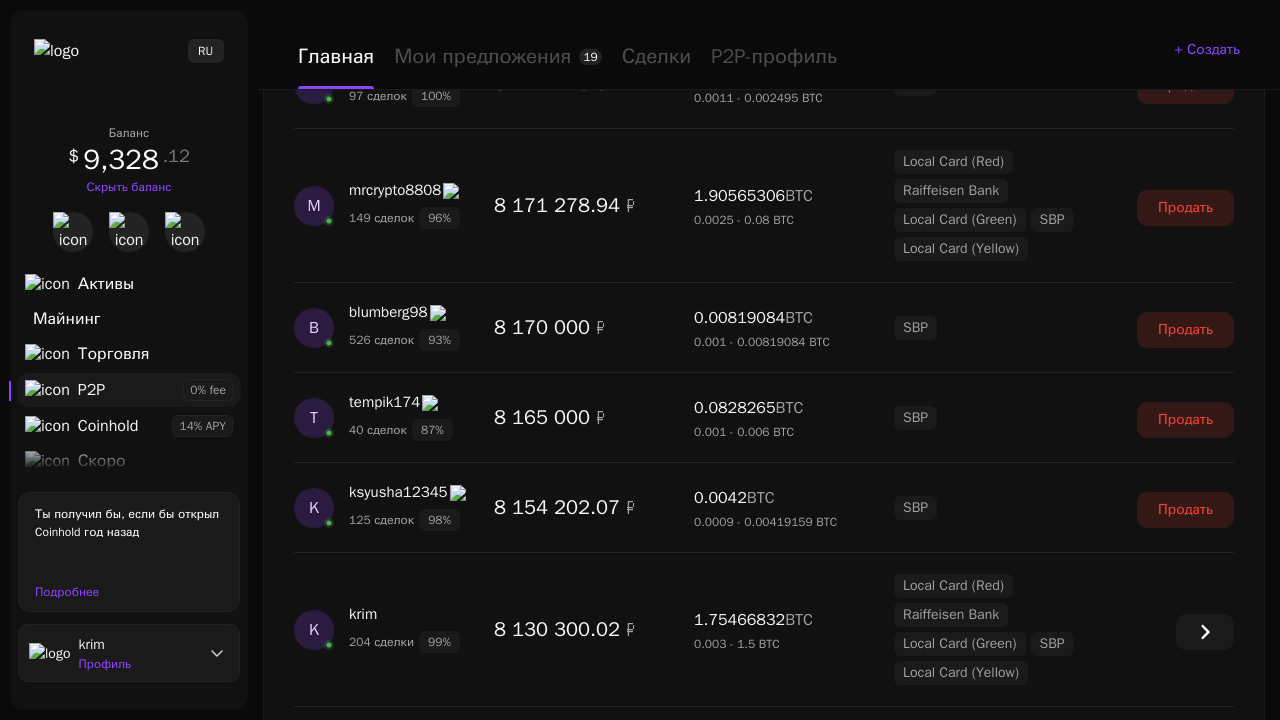 scroll, scrollTop: 3550, scrollLeft: 0, axis: vertical 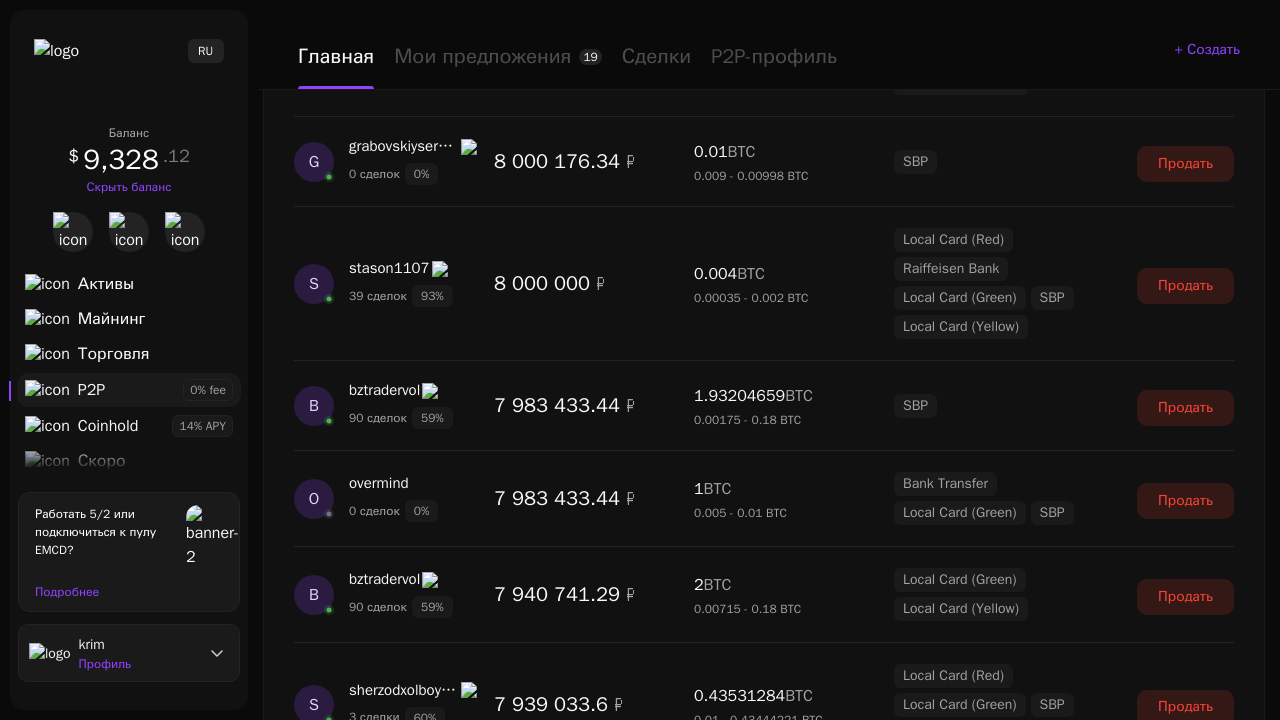 click on "Показать еще" at bounding box center (764, 2473) 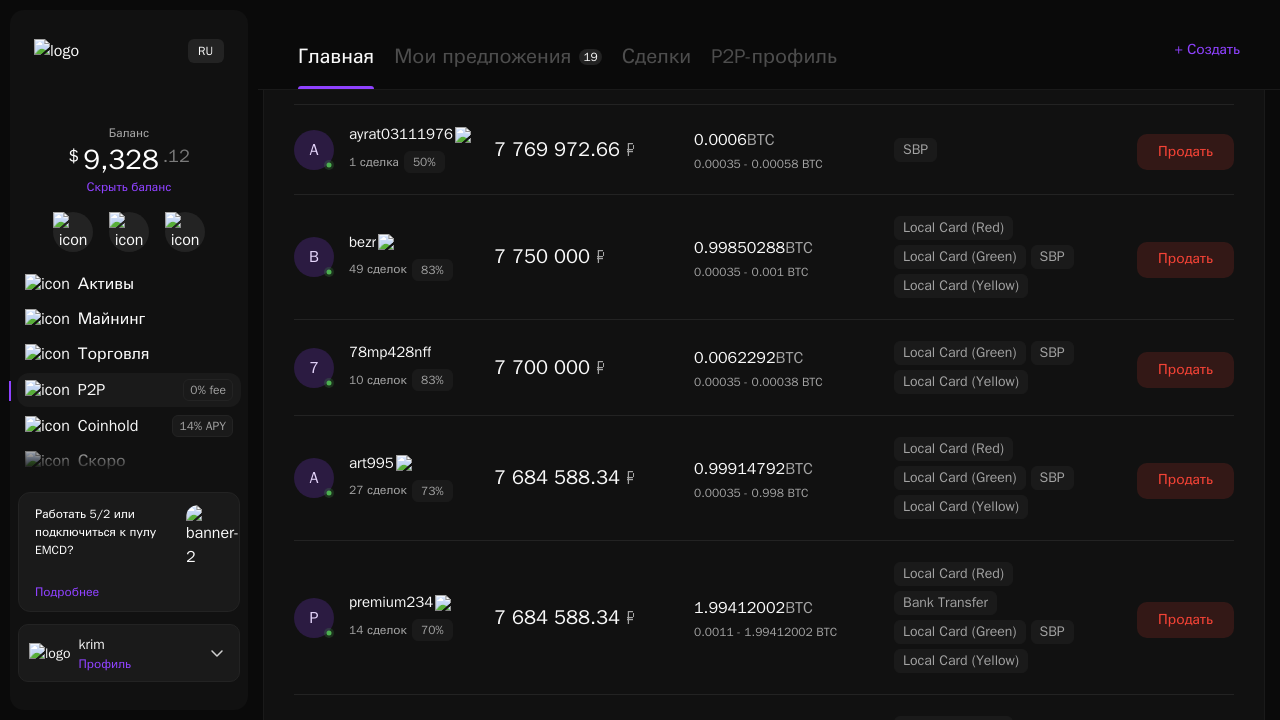 click on "Показать еще" at bounding box center [764, 2327] 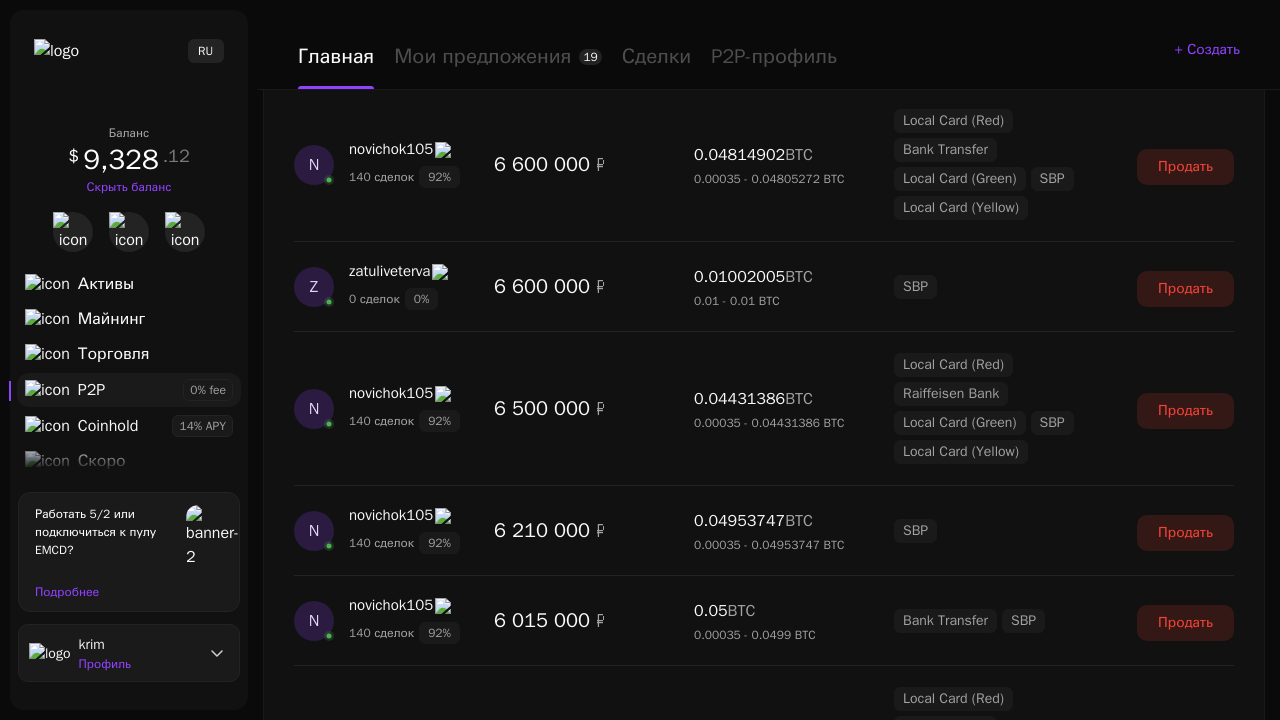 scroll, scrollTop: 7142, scrollLeft: 0, axis: vertical 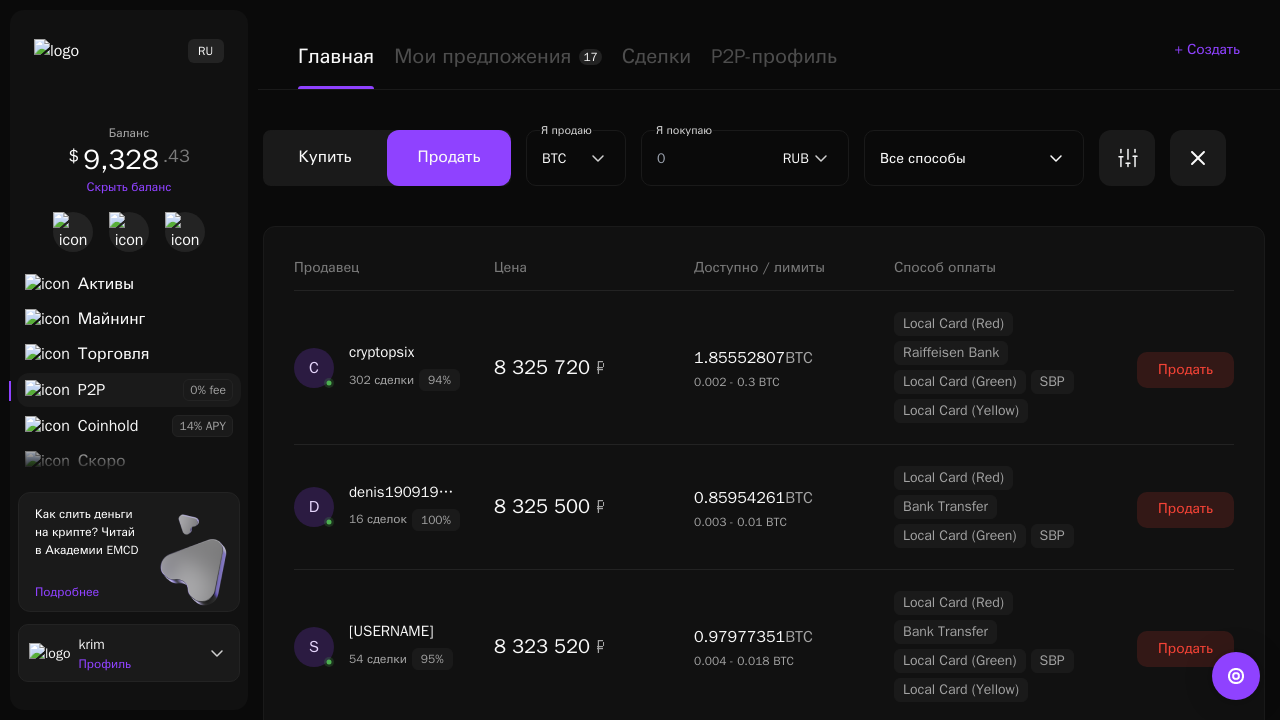 click on "Показать еще" at bounding box center [764, 2263] 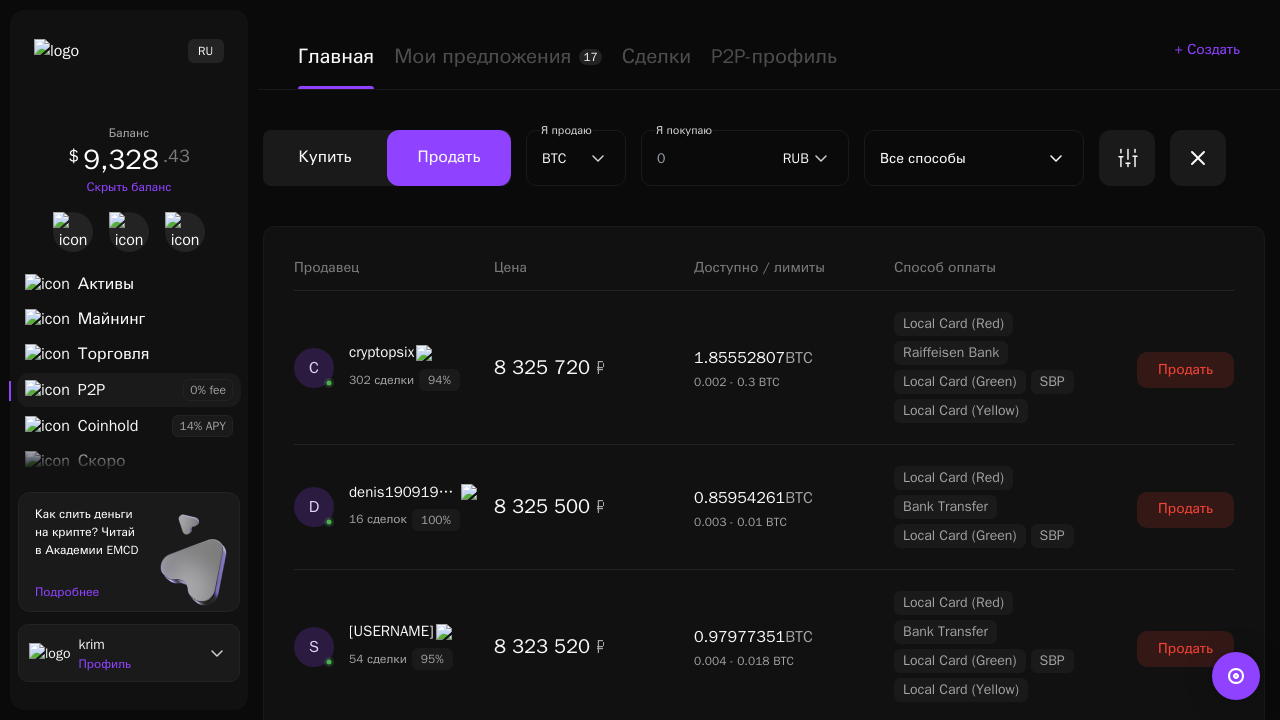 scroll, scrollTop: 1641, scrollLeft: 0, axis: vertical 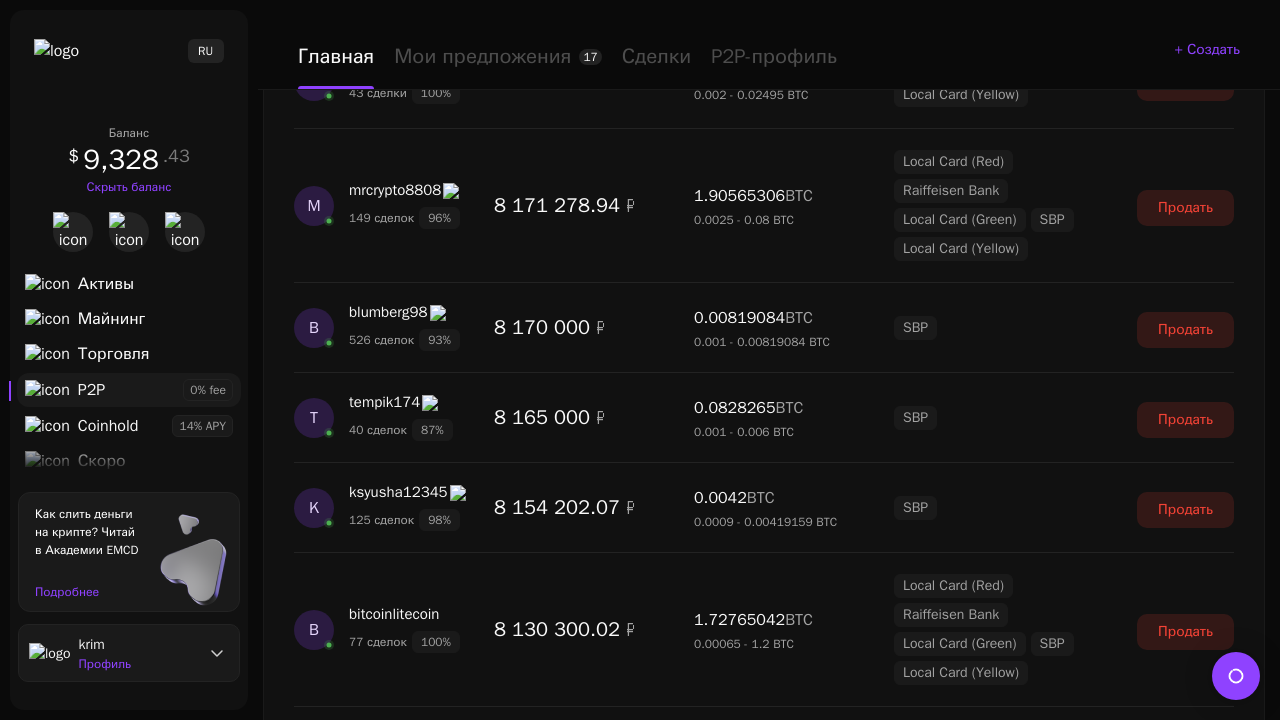 click on "Показать еще" at bounding box center (764, 2467) 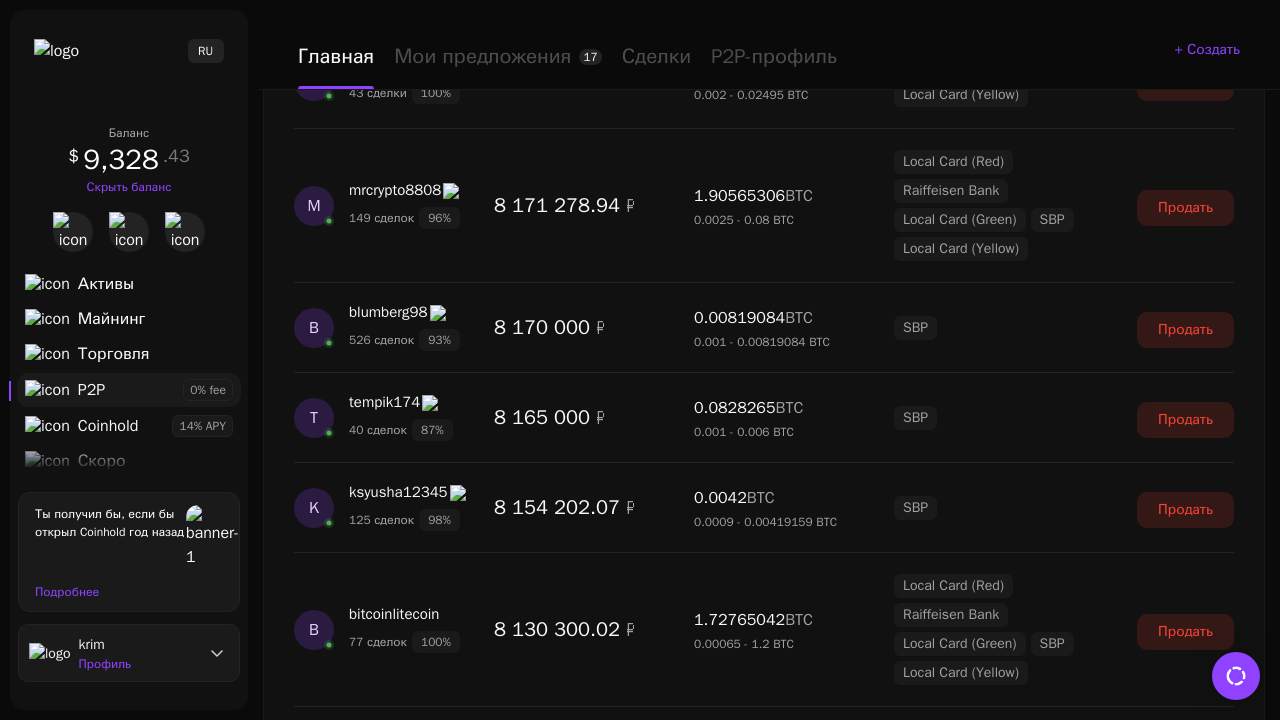 scroll, scrollTop: 3492, scrollLeft: 0, axis: vertical 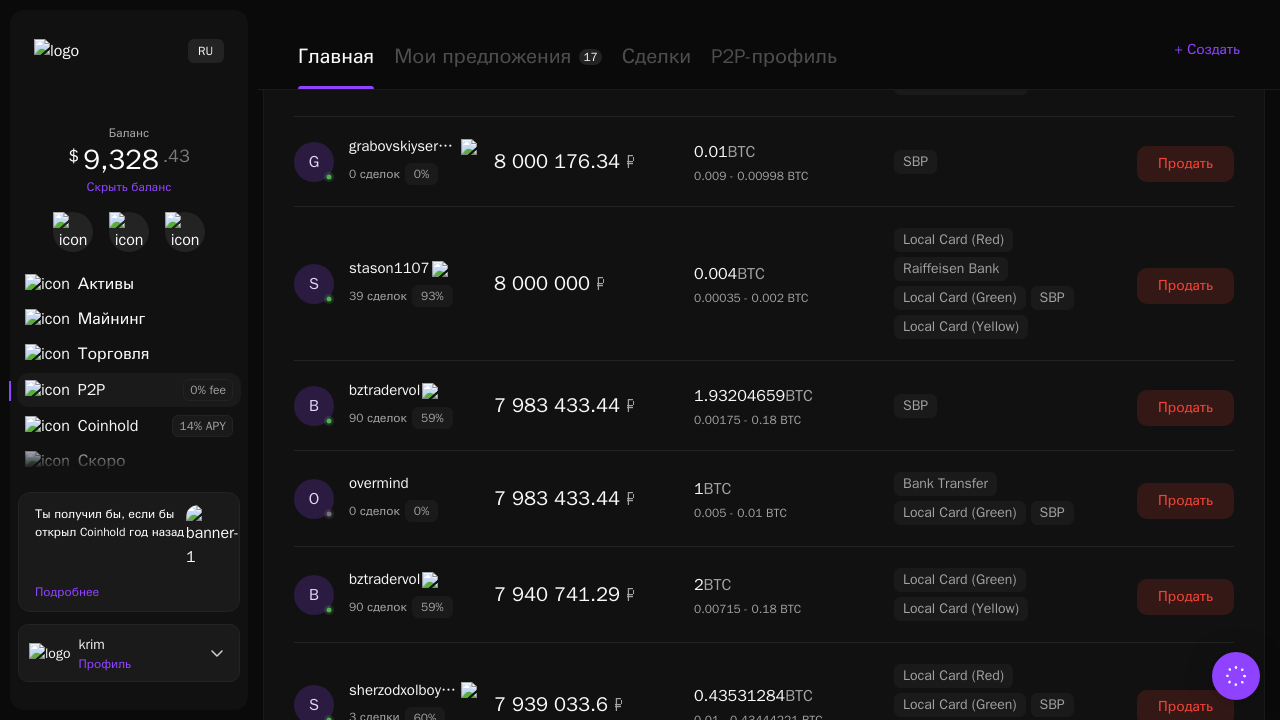 click on "Показать еще" at bounding box center [764, 2473] 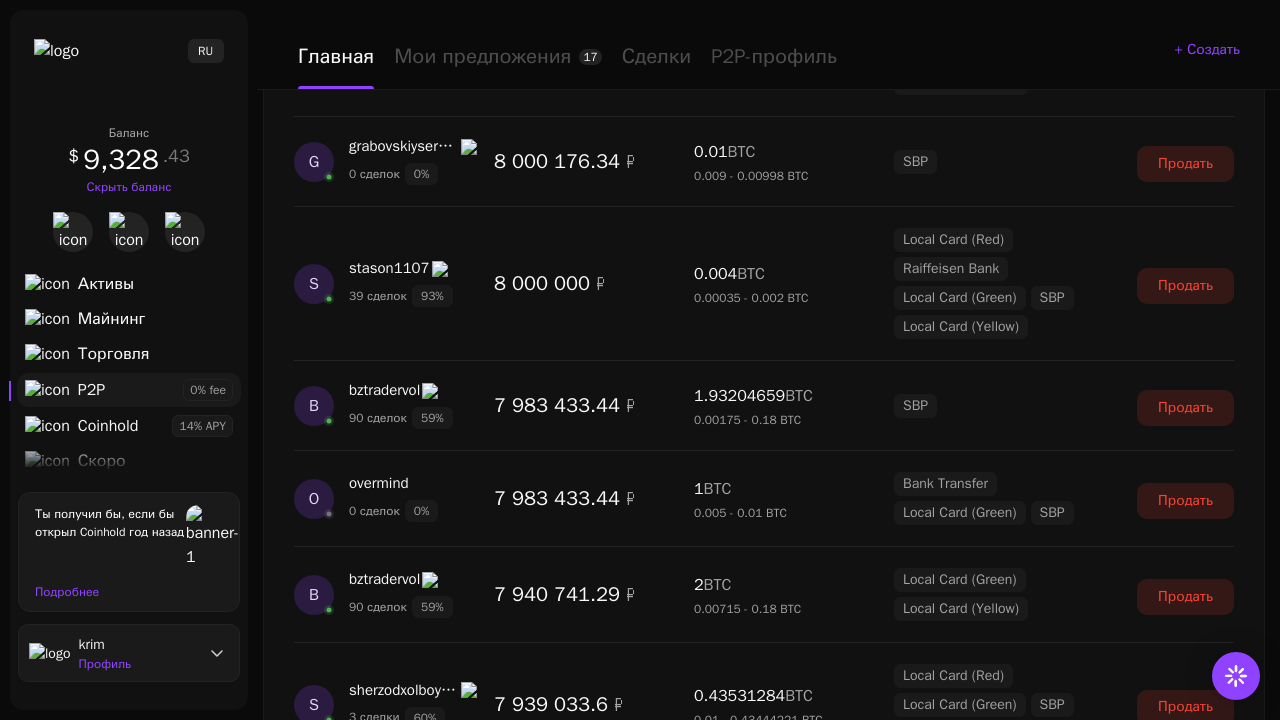 scroll, scrollTop: 5355, scrollLeft: 0, axis: vertical 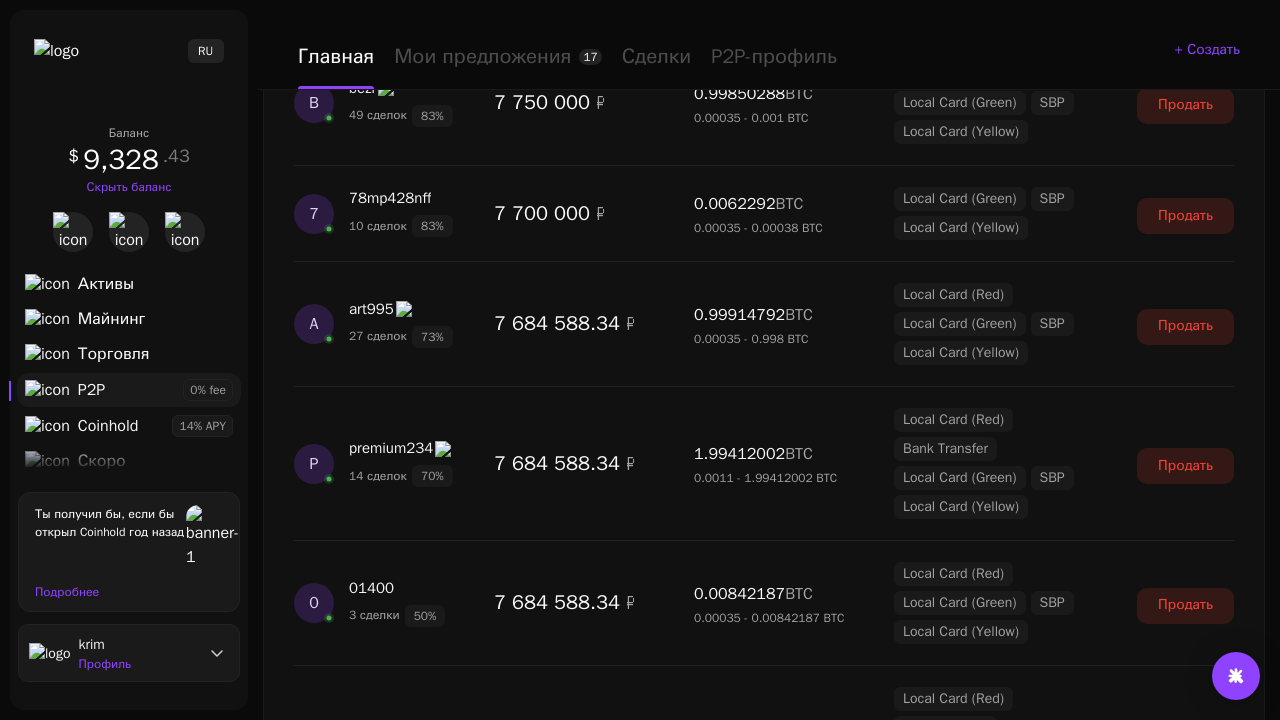 click on "Показать еще" at bounding box center (764, 2327) 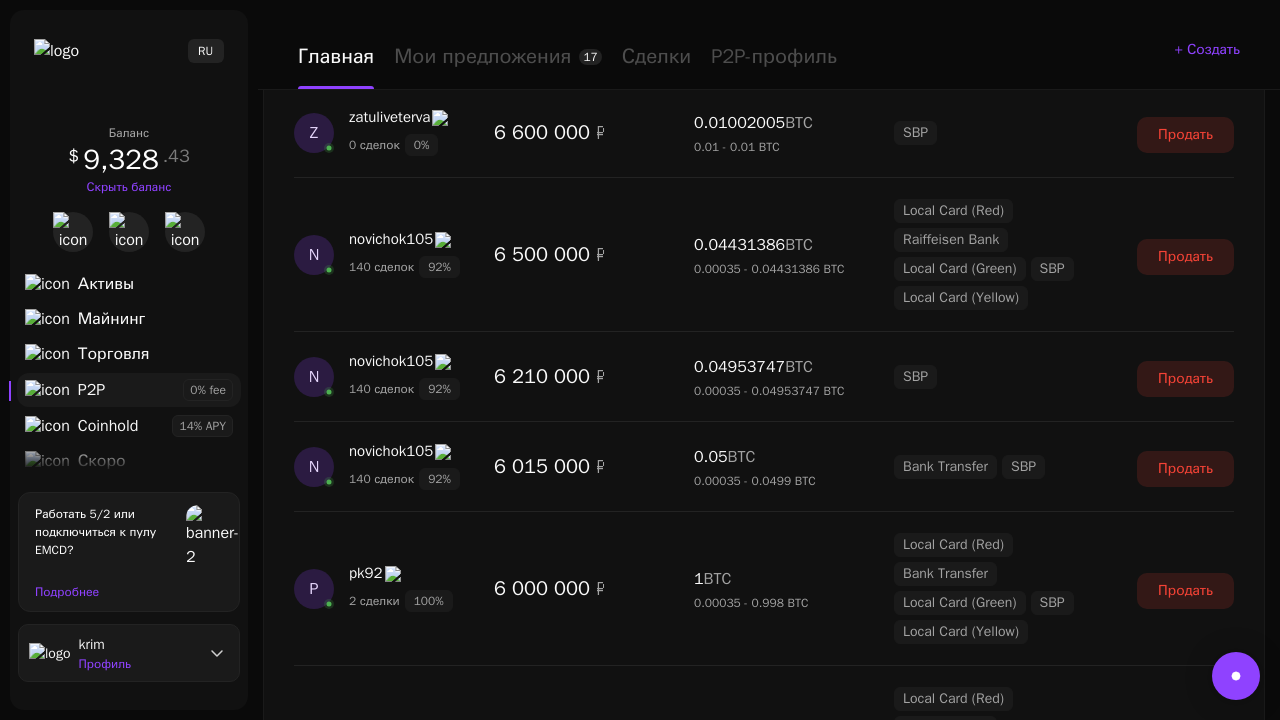 scroll, scrollTop: 7084, scrollLeft: 0, axis: vertical 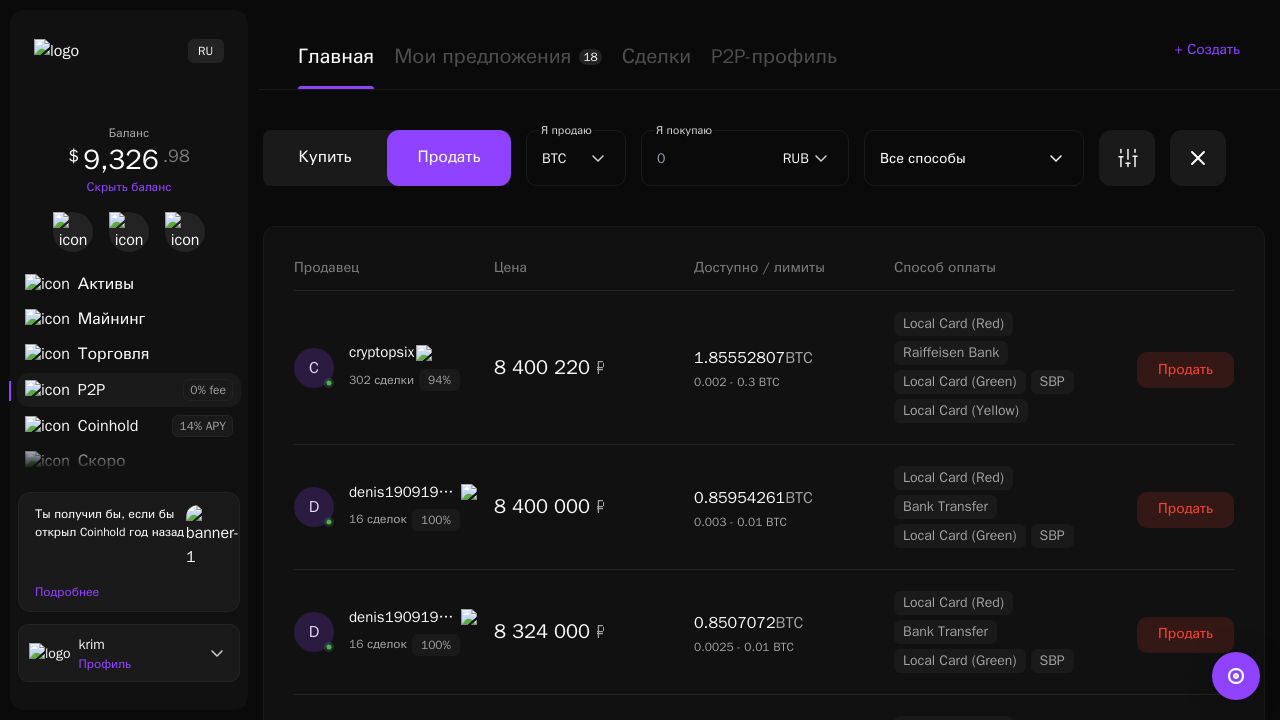 click on "Показать еще" at bounding box center (764, 2298) 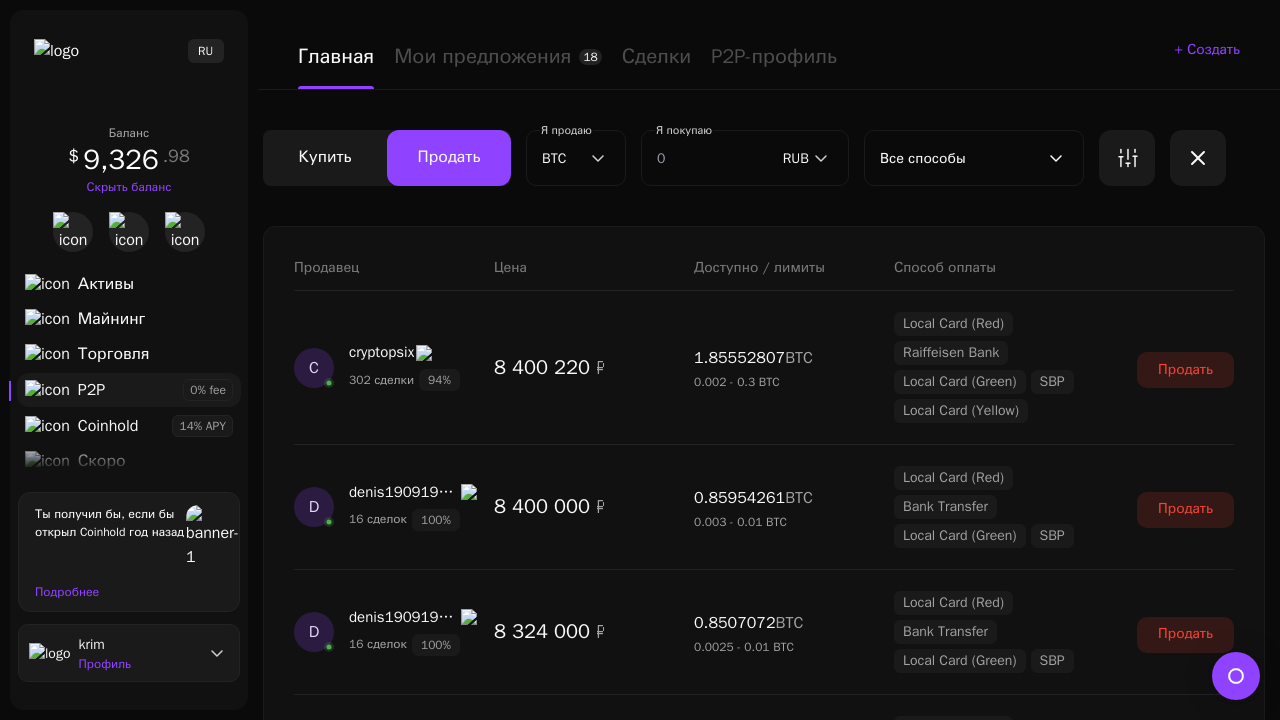 scroll, scrollTop: 1674, scrollLeft: 0, axis: vertical 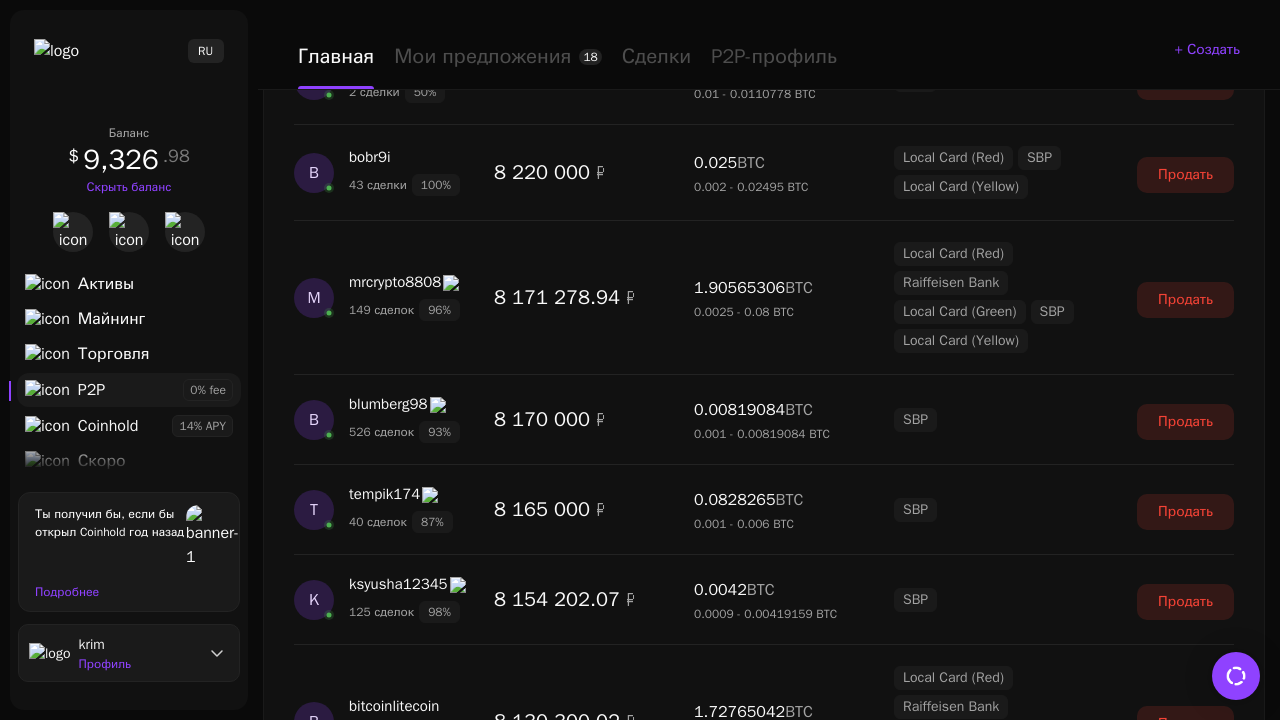 click on "Показать еще" at bounding box center (764, 2463) 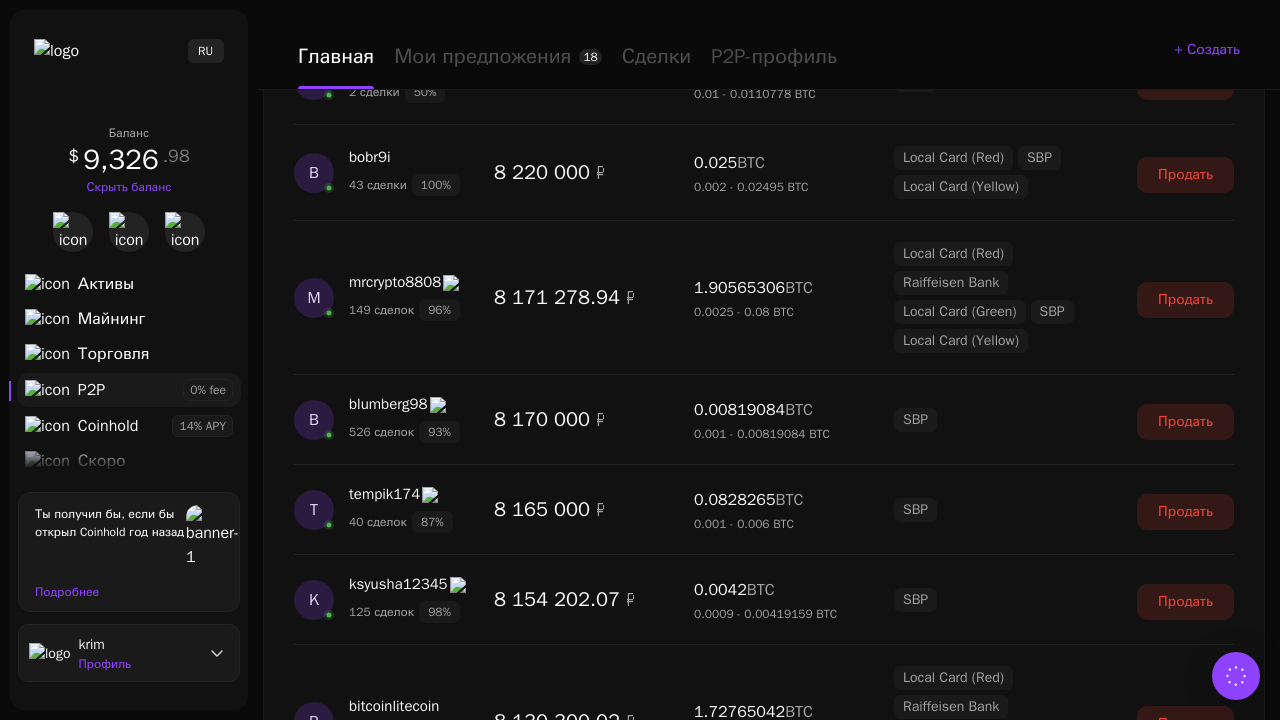 scroll, scrollTop: 3521, scrollLeft: 0, axis: vertical 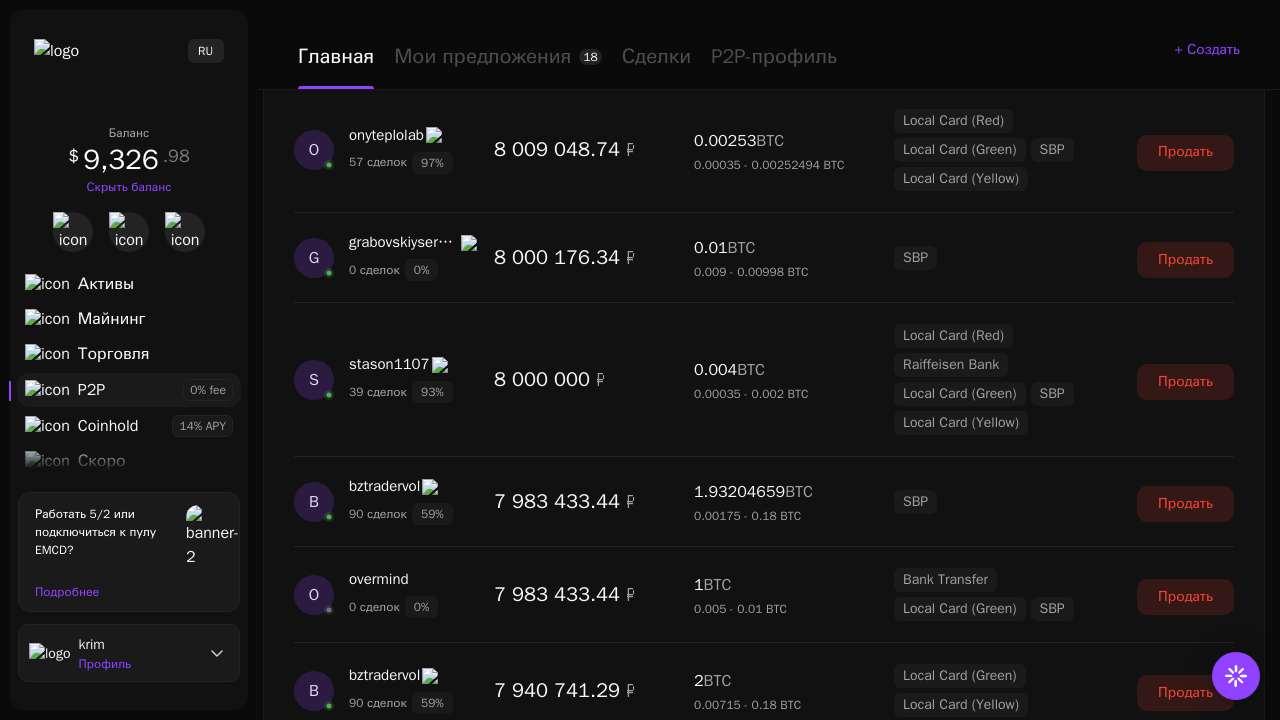click on "Показать еще" at bounding box center (764, 2415) 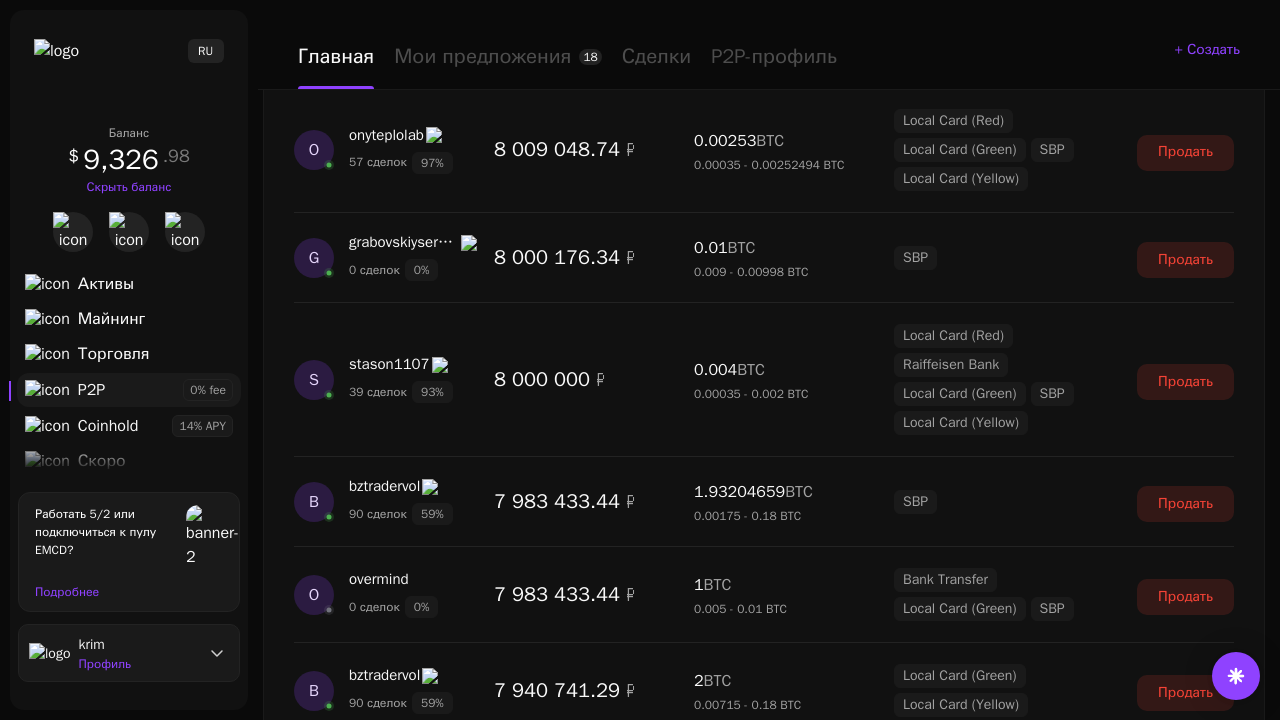 scroll, scrollTop: 5326, scrollLeft: 0, axis: vertical 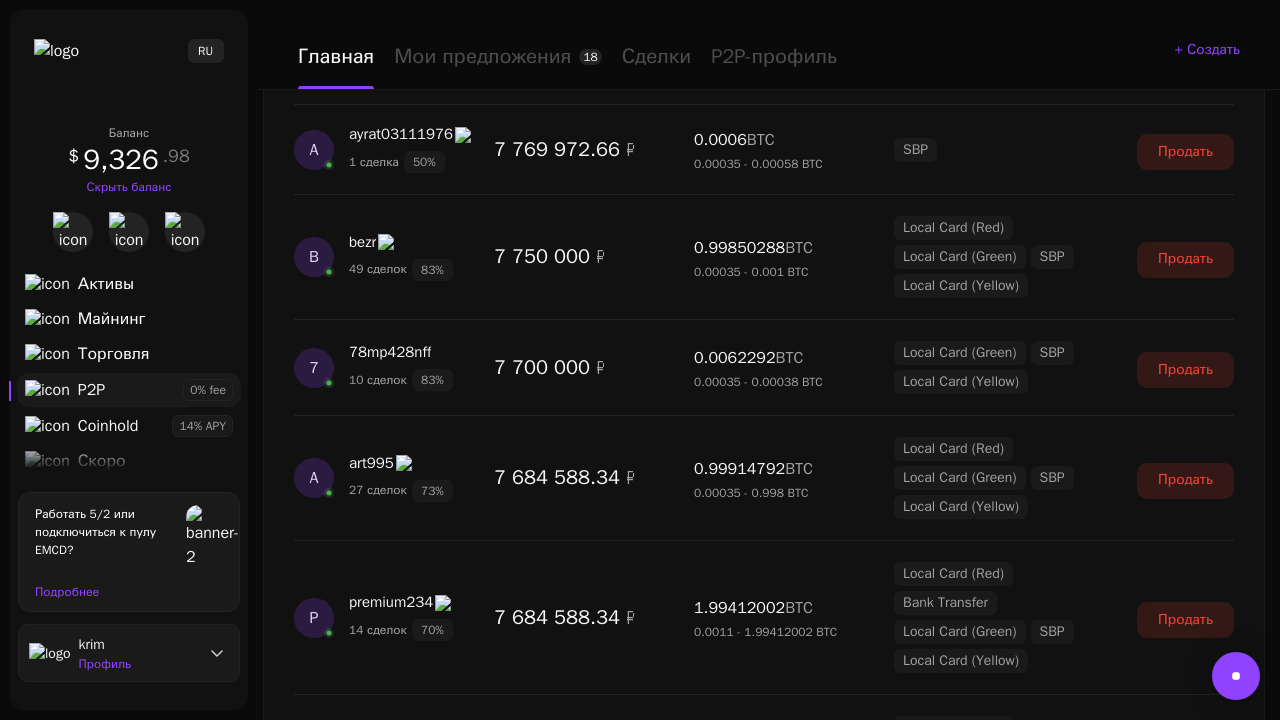 click on "Показать еще" at bounding box center (764, 2327) 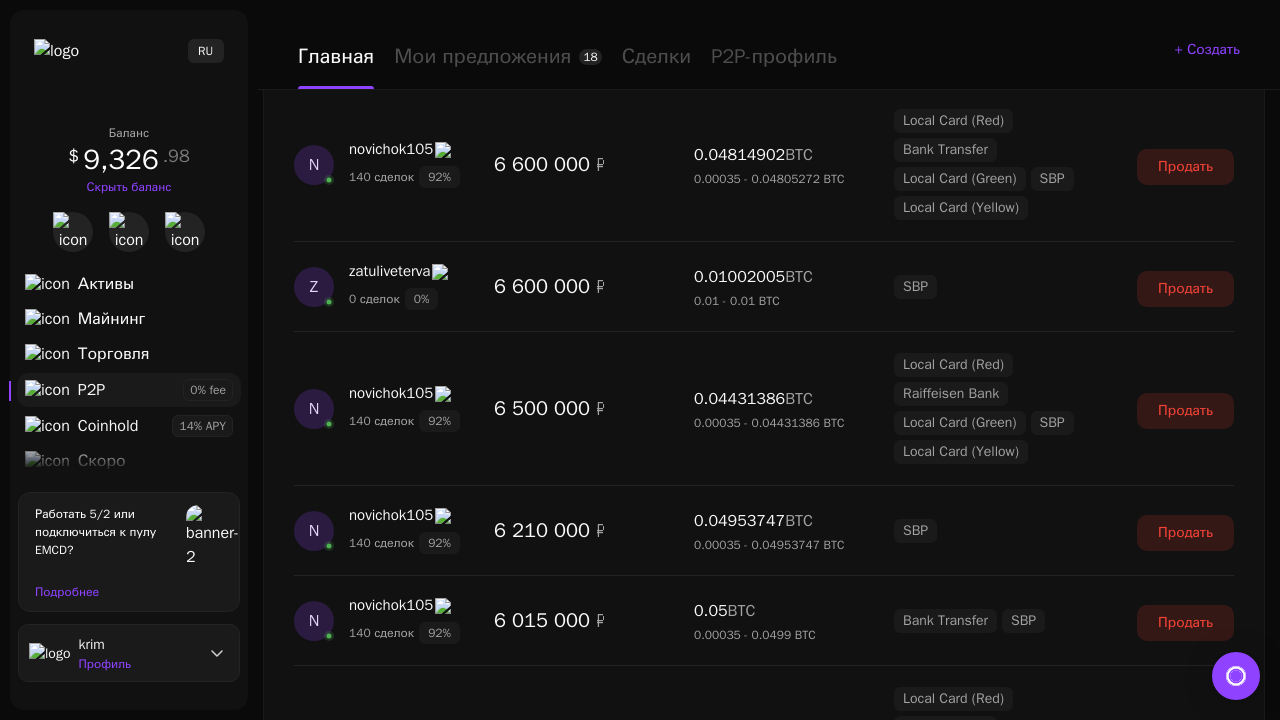 scroll, scrollTop: 7055, scrollLeft: 0, axis: vertical 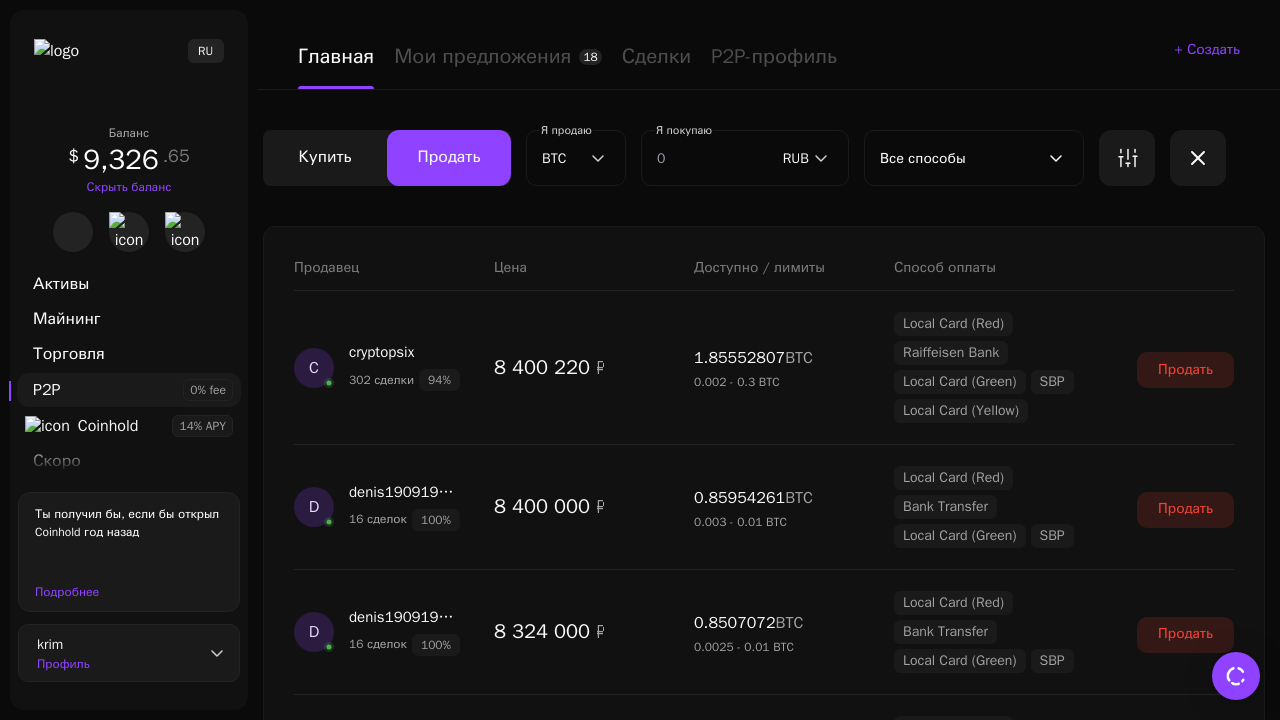 click on "Показать еще" at bounding box center (764, 2298) 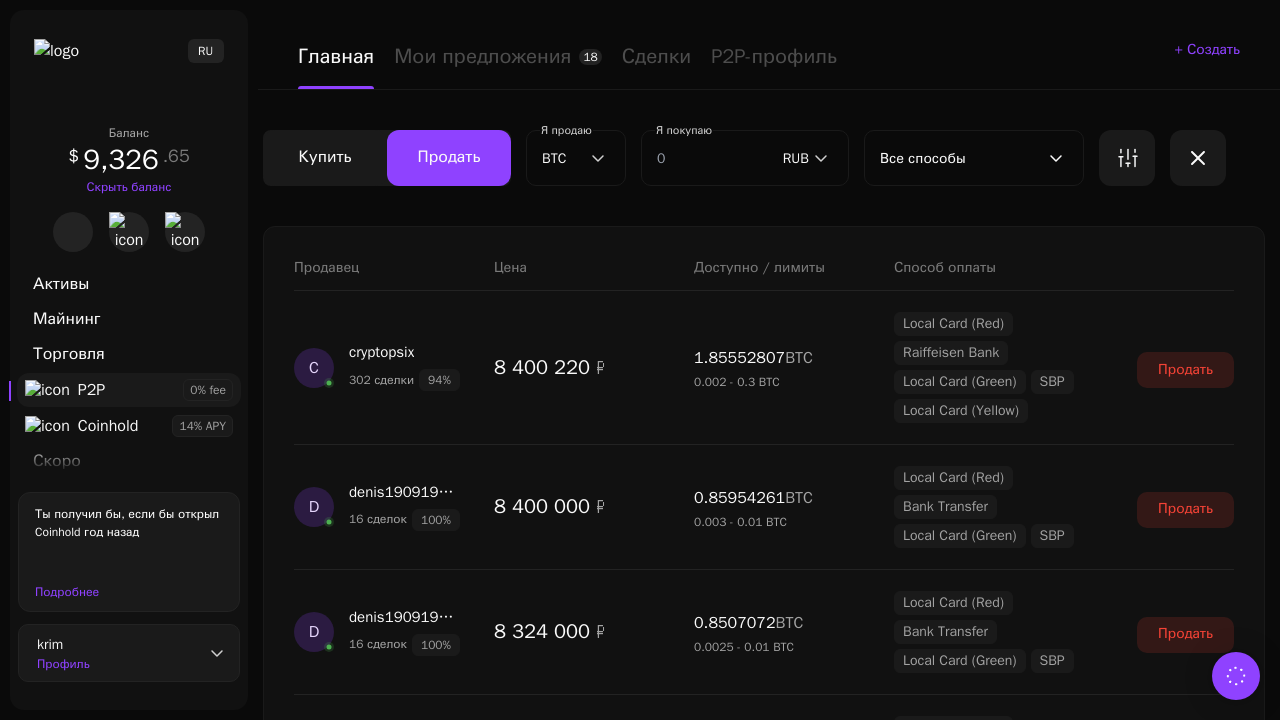 scroll, scrollTop: 1674, scrollLeft: 0, axis: vertical 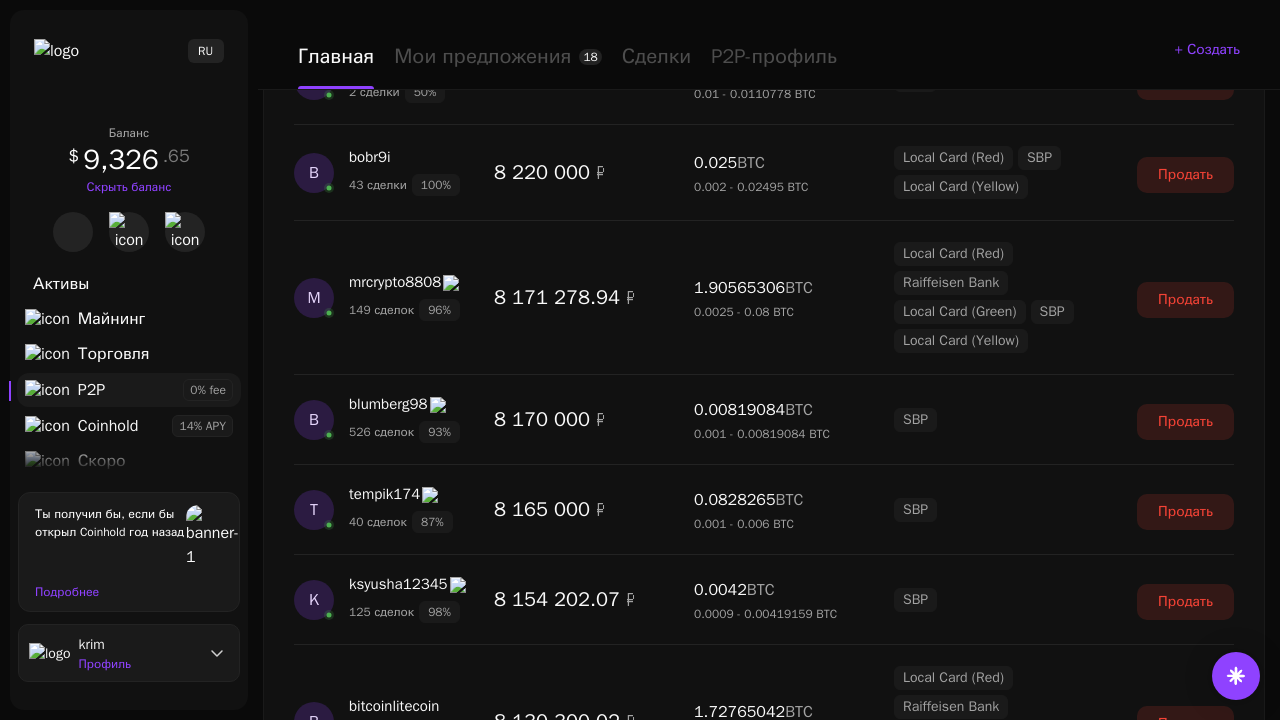 click on "Показать еще" at bounding box center (764, 2463) 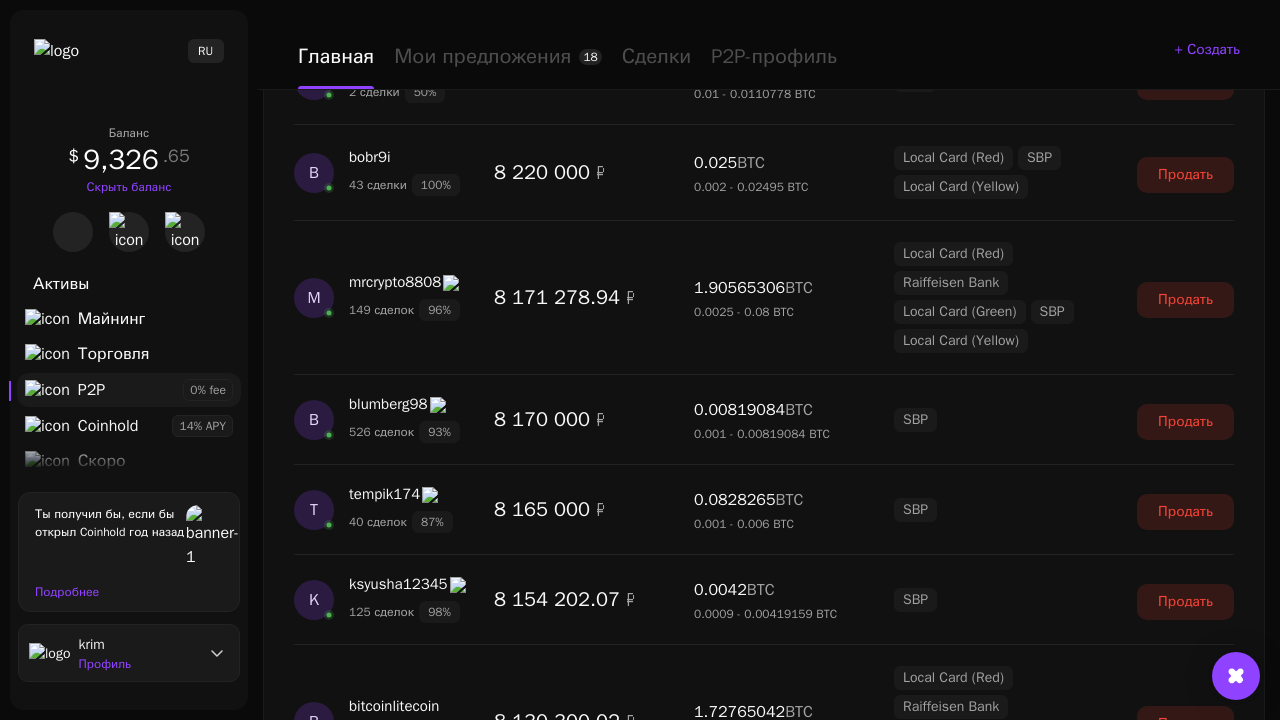 scroll, scrollTop: 3521, scrollLeft: 0, axis: vertical 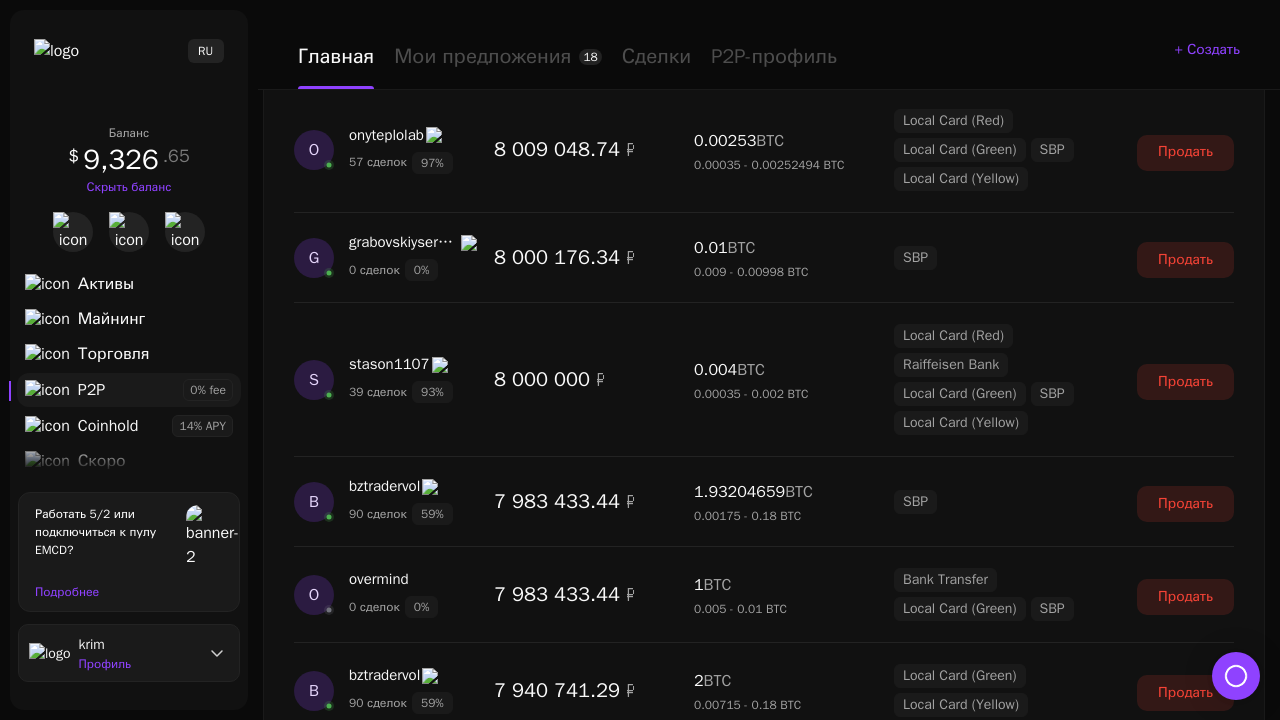 click on "Показать еще" at bounding box center [764, 2415] 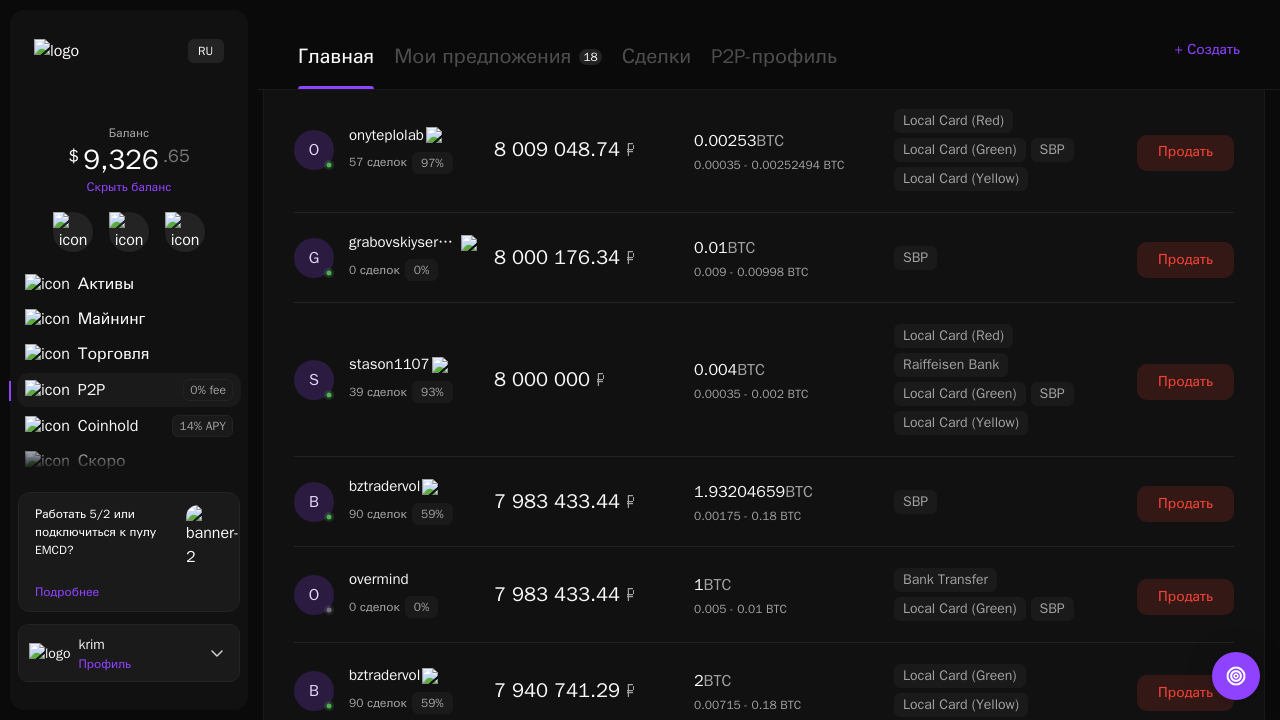 scroll, scrollTop: 5326, scrollLeft: 0, axis: vertical 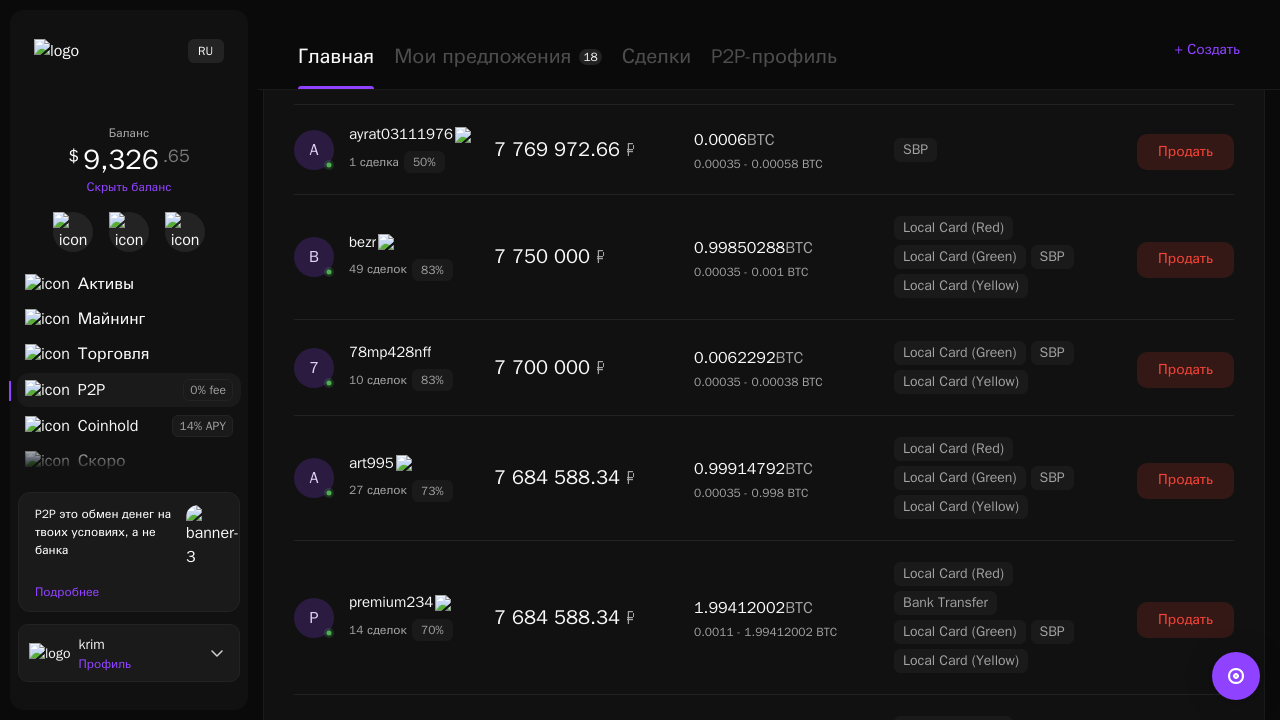 click on "Показать еще" at bounding box center (764, 2327) 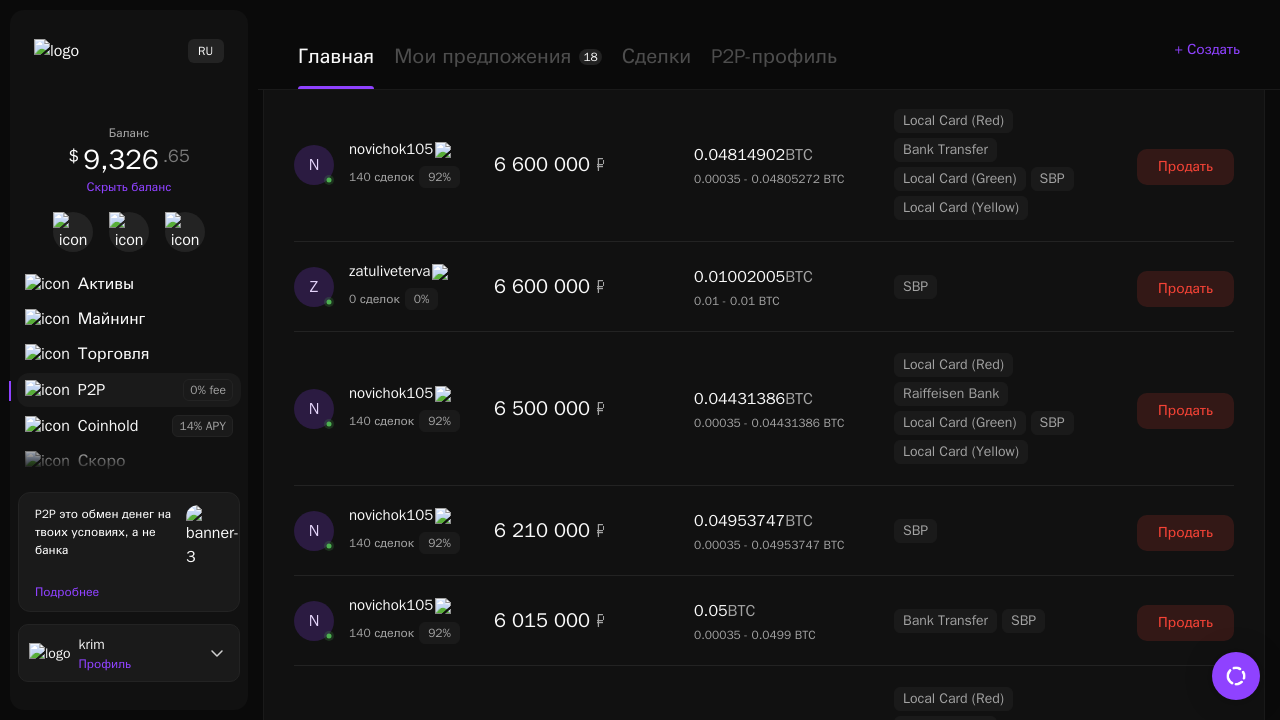 scroll, scrollTop: 7055, scrollLeft: 0, axis: vertical 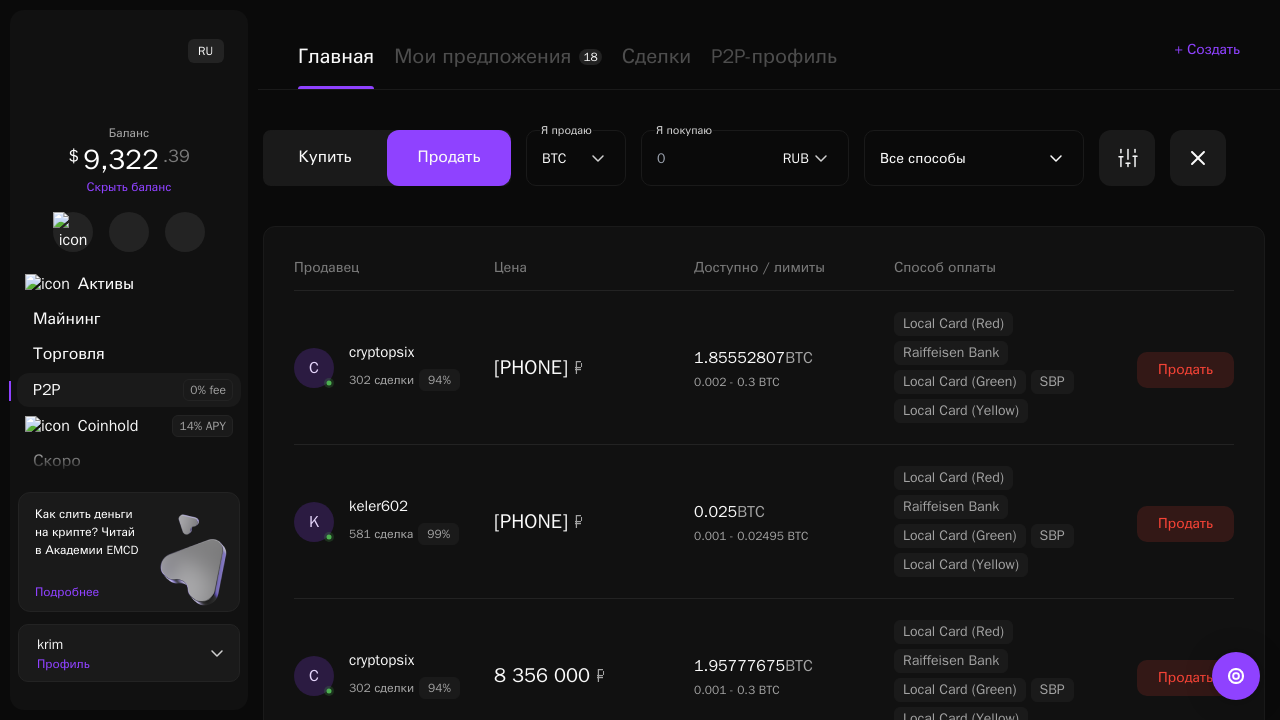 click on "Показать еще" at bounding box center (764, 2327) 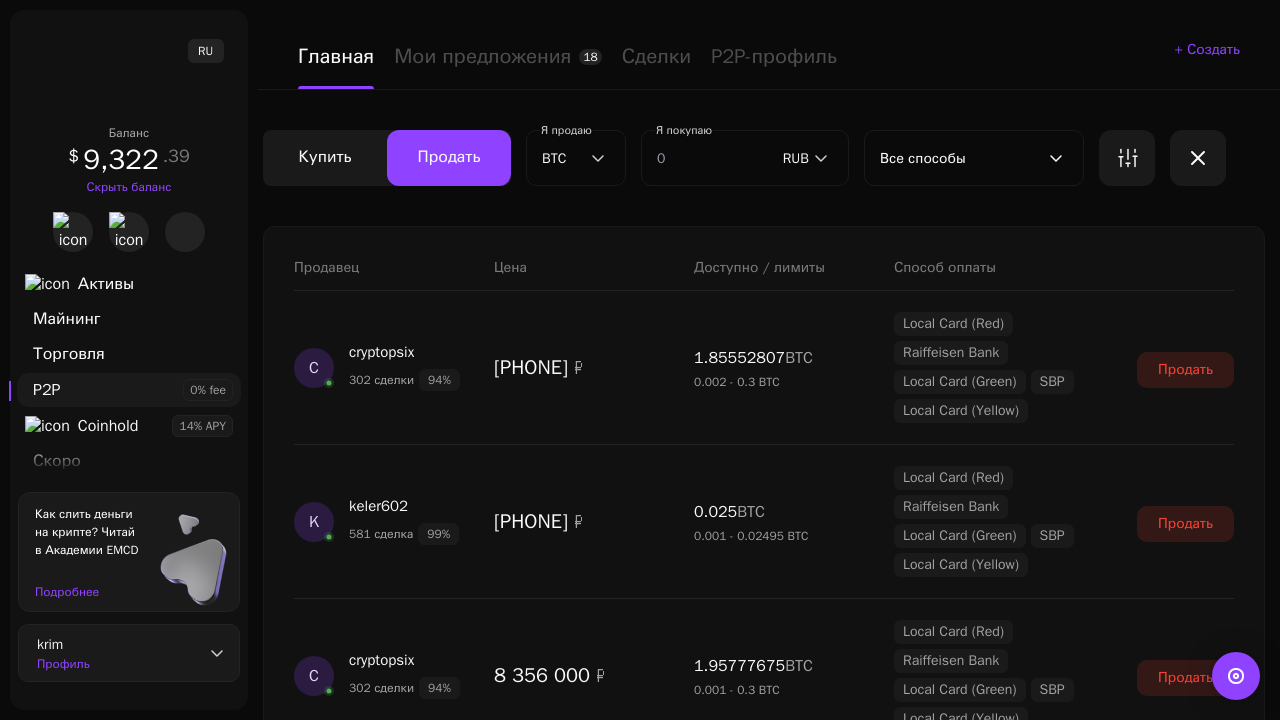 scroll, scrollTop: 1703, scrollLeft: 0, axis: vertical 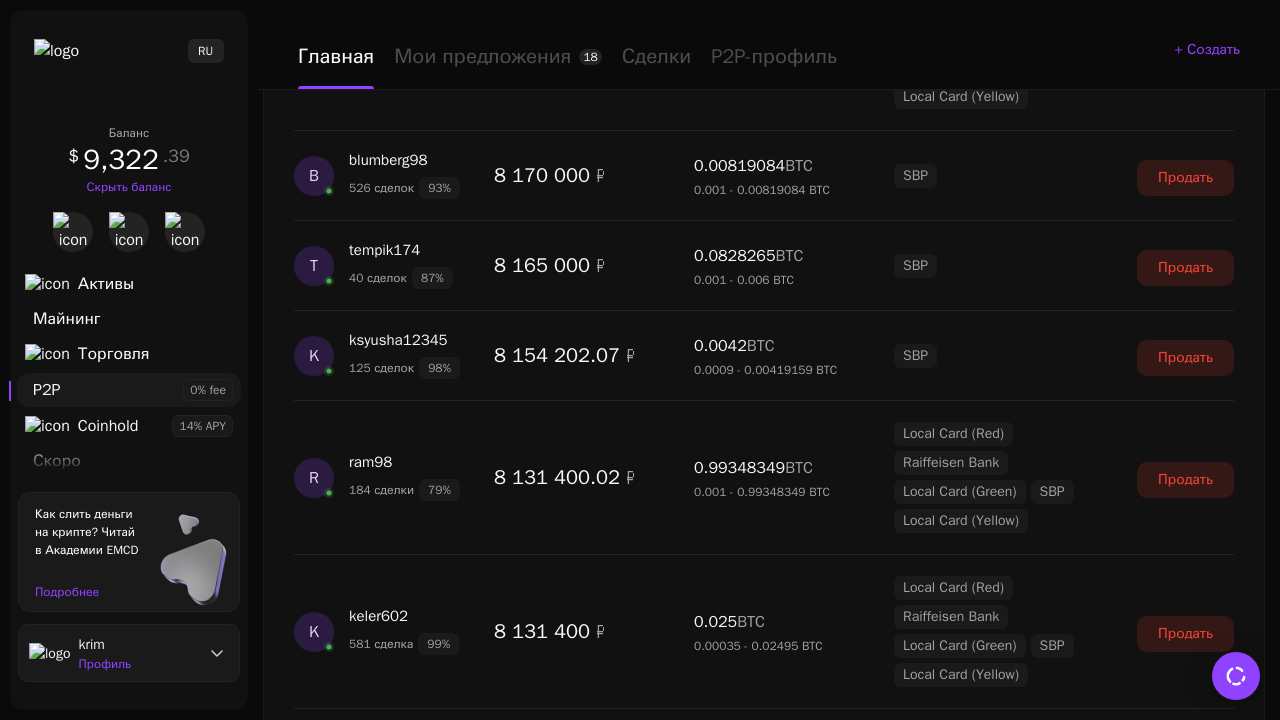 click on "Показать еще" at bounding box center [764, 2527] 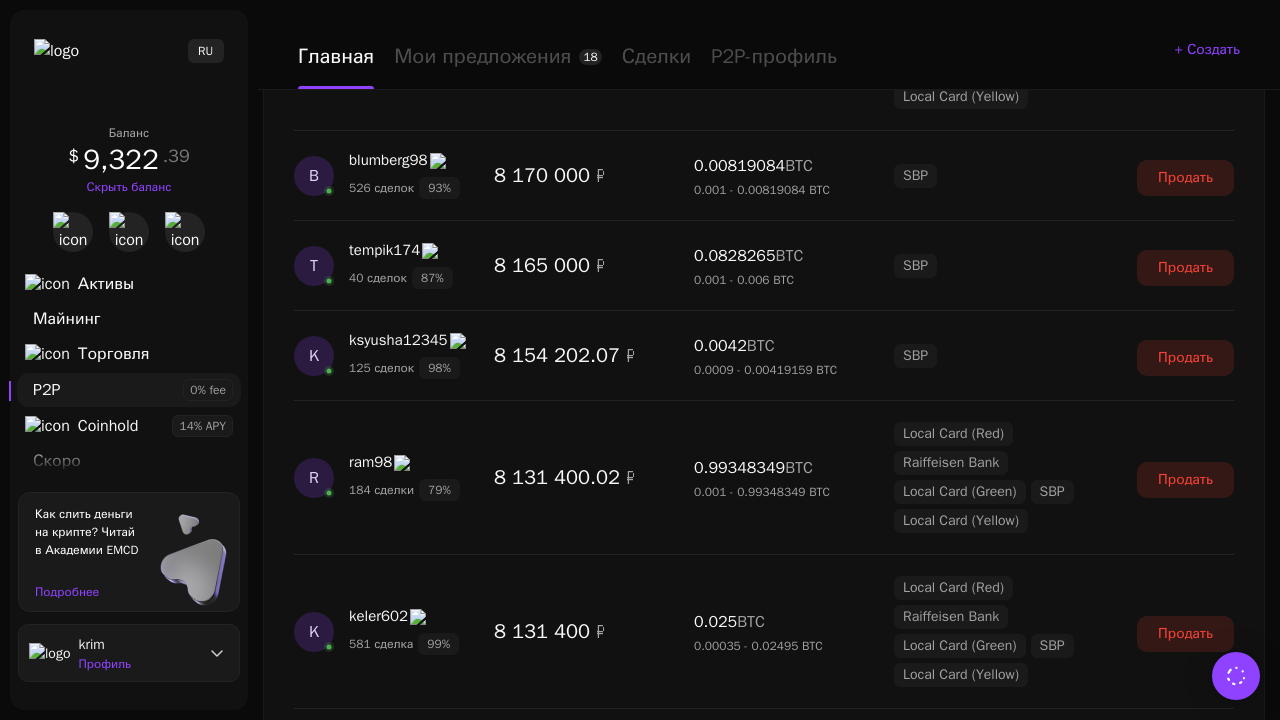 scroll, scrollTop: 3612, scrollLeft: 0, axis: vertical 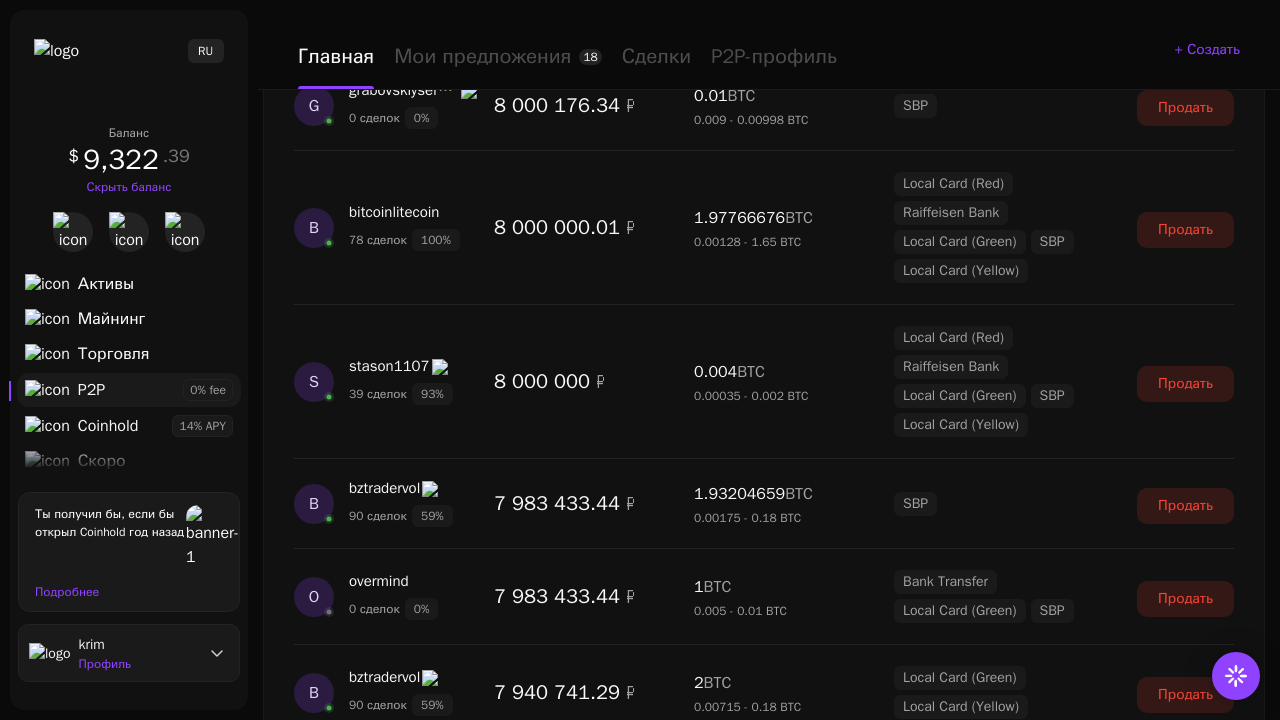 click on "Показать еще" at bounding box center [764, 2417] 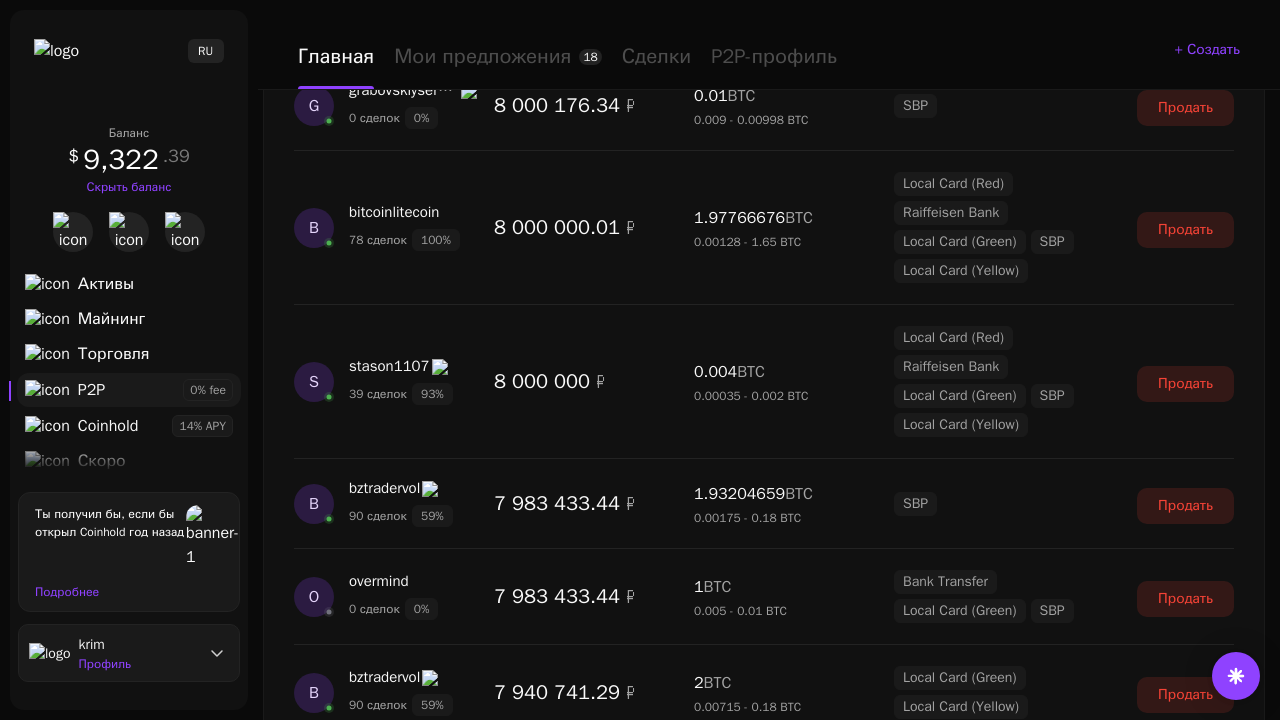 scroll, scrollTop: 5417, scrollLeft: 0, axis: vertical 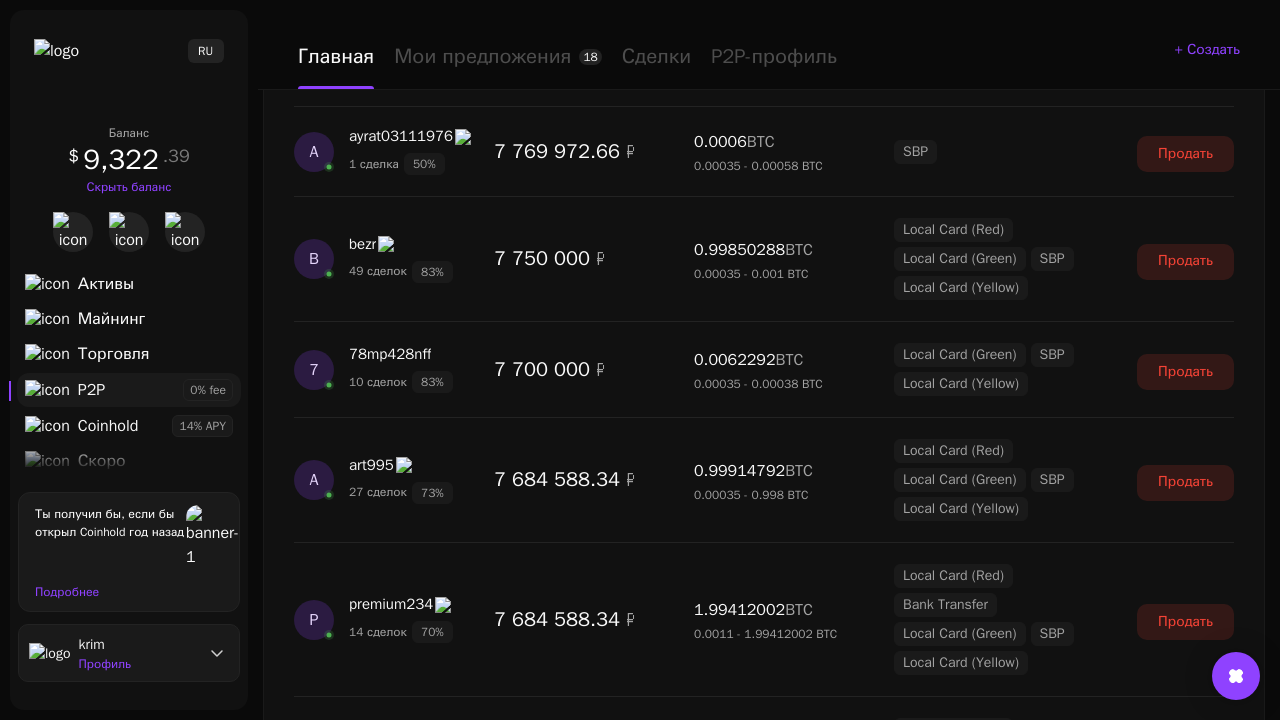 click on "Показать еще" at bounding box center (764, 2329) 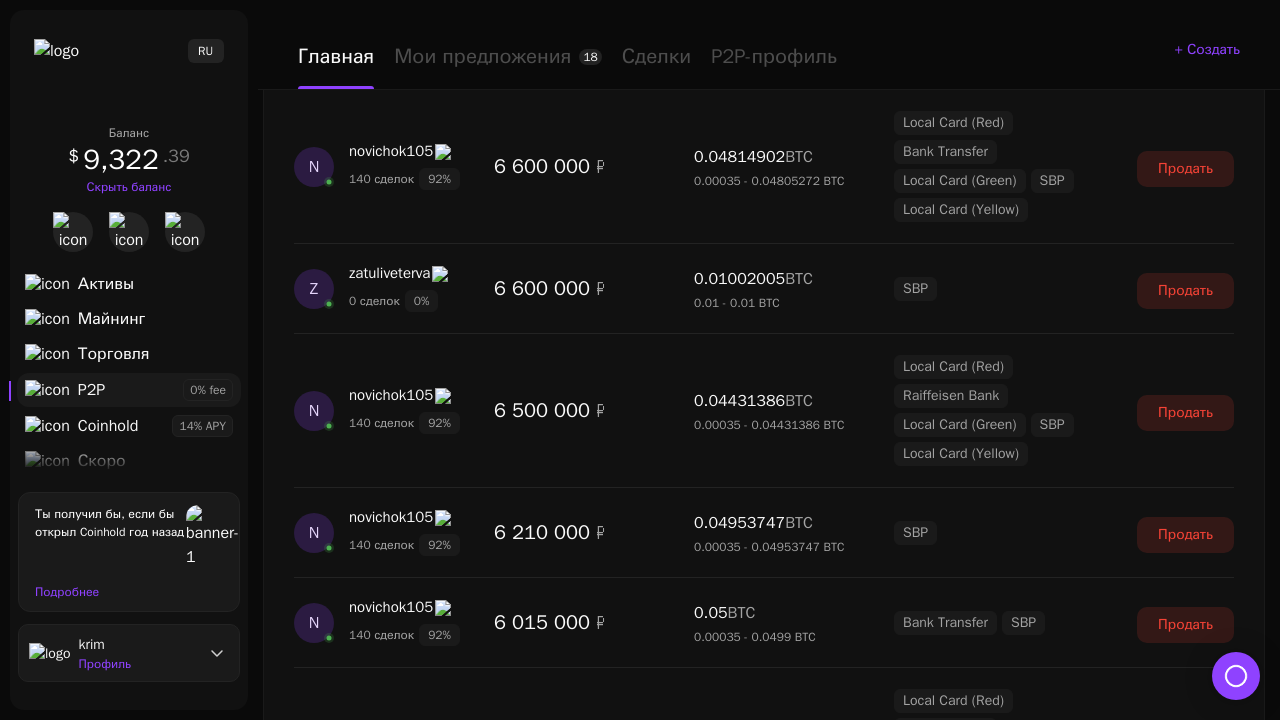 scroll, scrollTop: 7146, scrollLeft: 0, axis: vertical 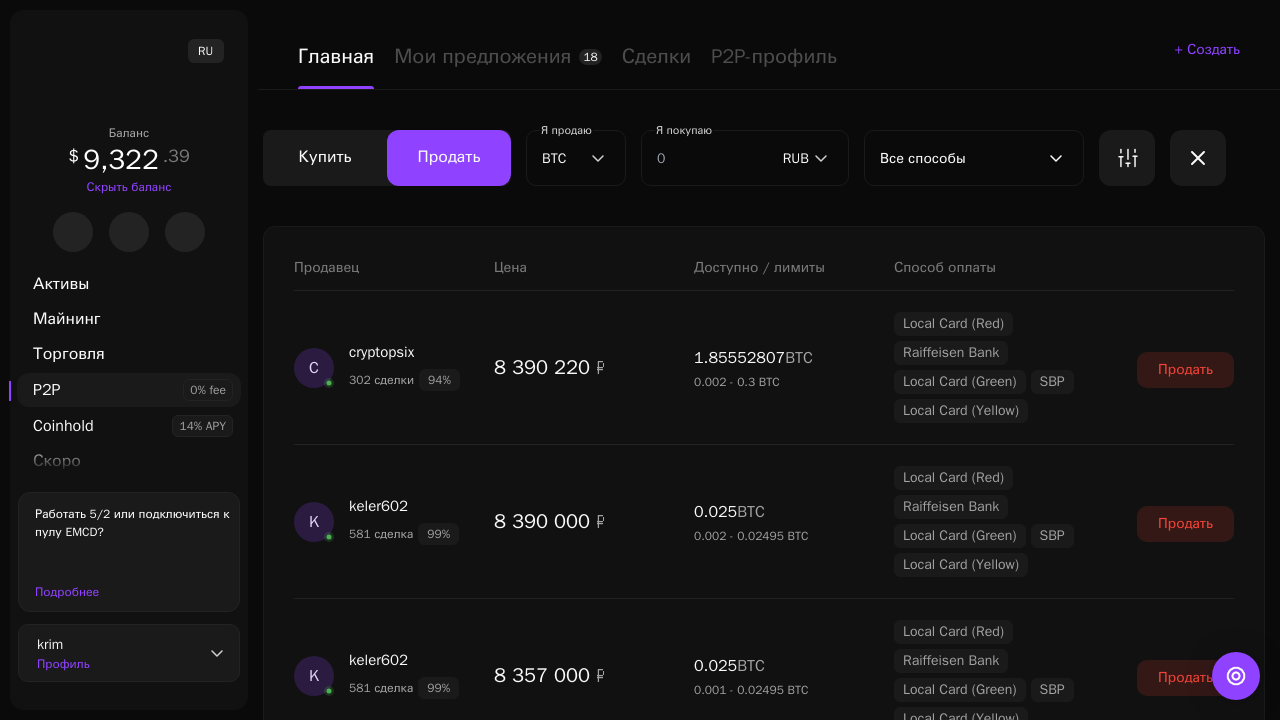 click on "Показать еще" at bounding box center [764, 2327] 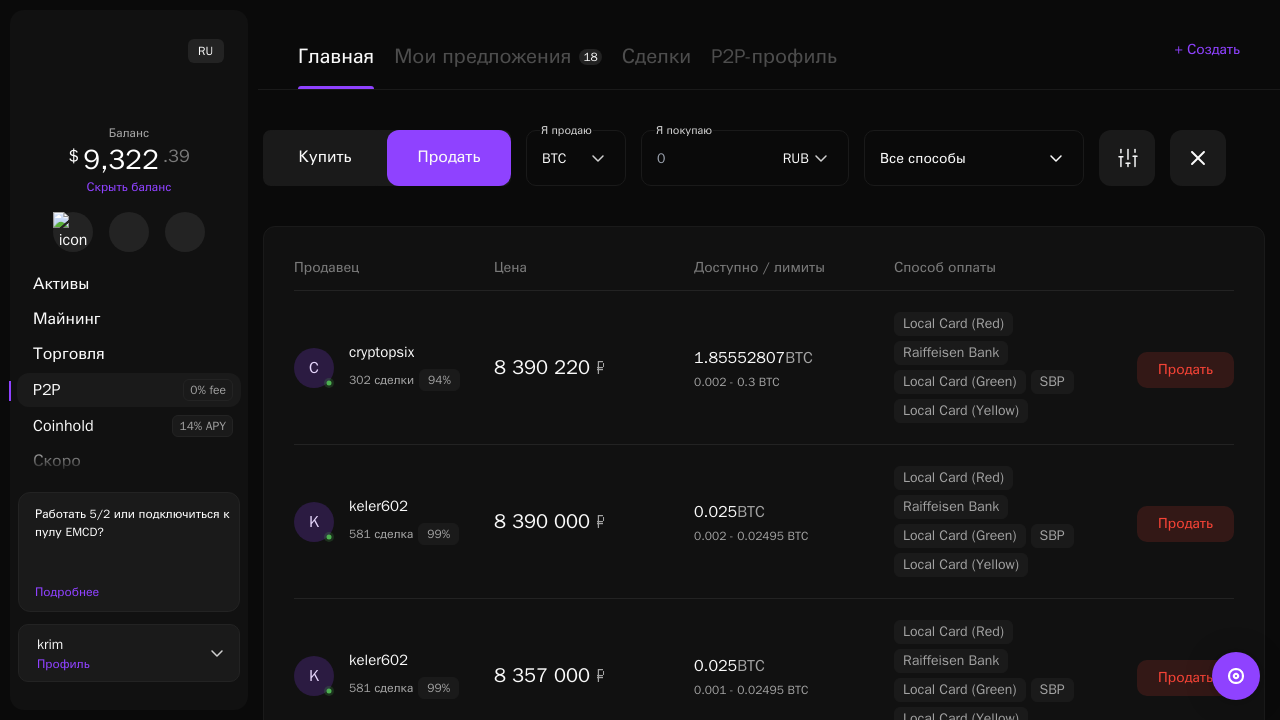 scroll, scrollTop: 1703, scrollLeft: 0, axis: vertical 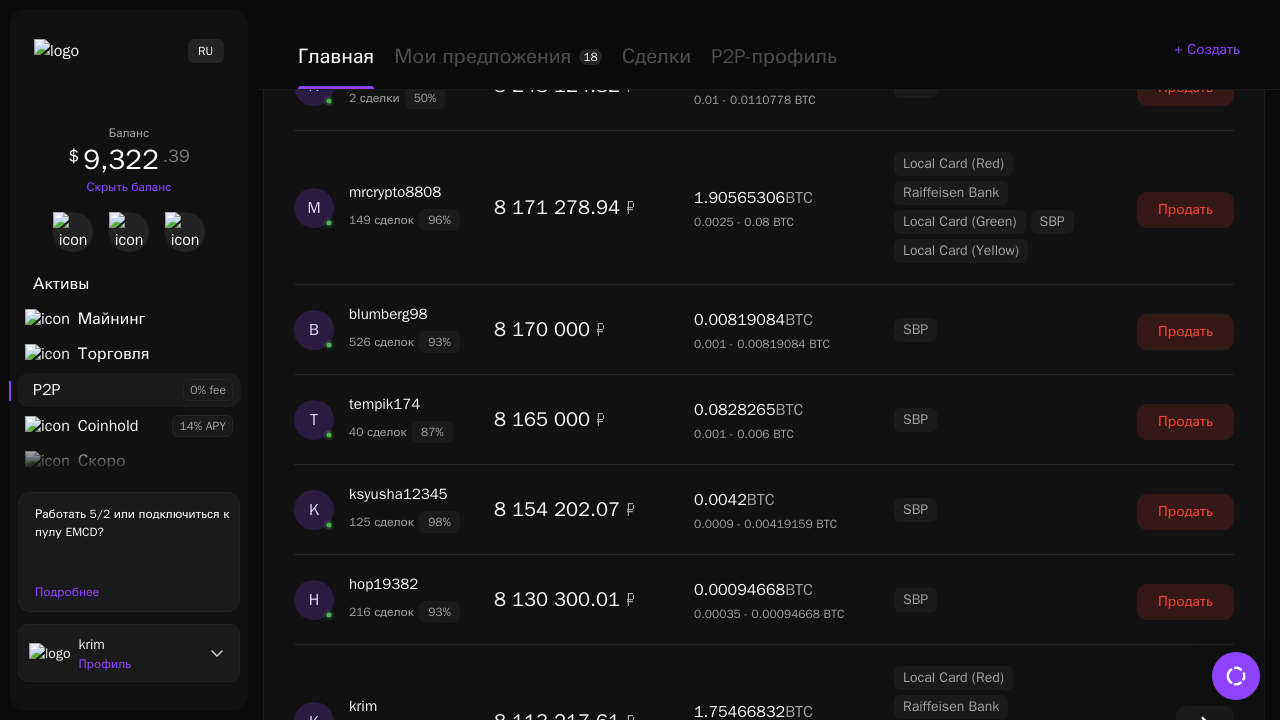 click on "Показать еще" at bounding box center [764, 2527] 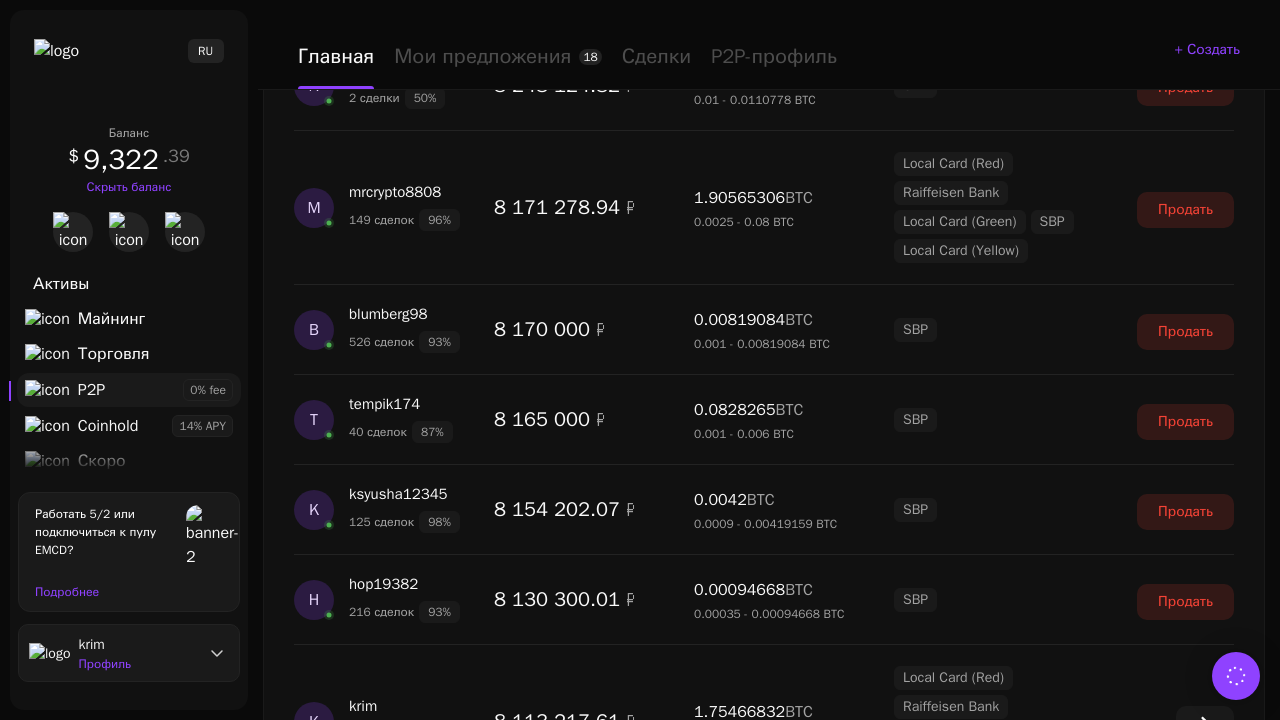scroll, scrollTop: 3612, scrollLeft: 0, axis: vertical 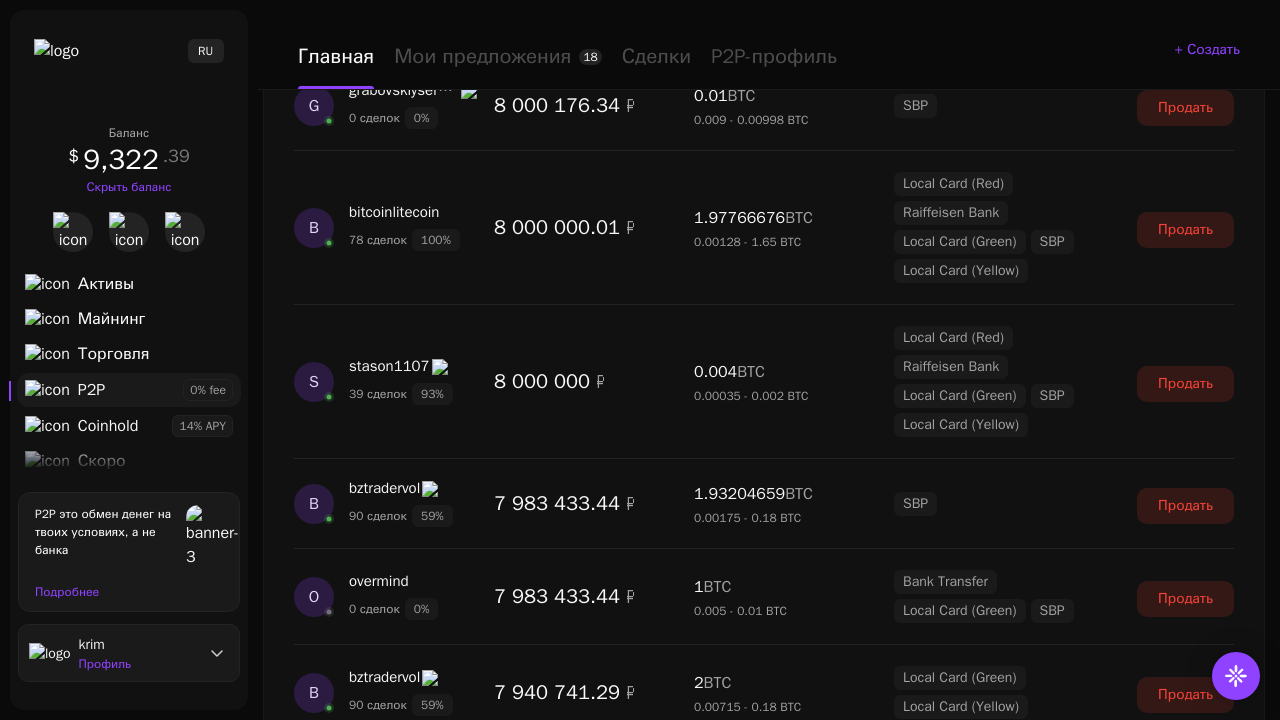 click on "Показать еще" at bounding box center [764, 2417] 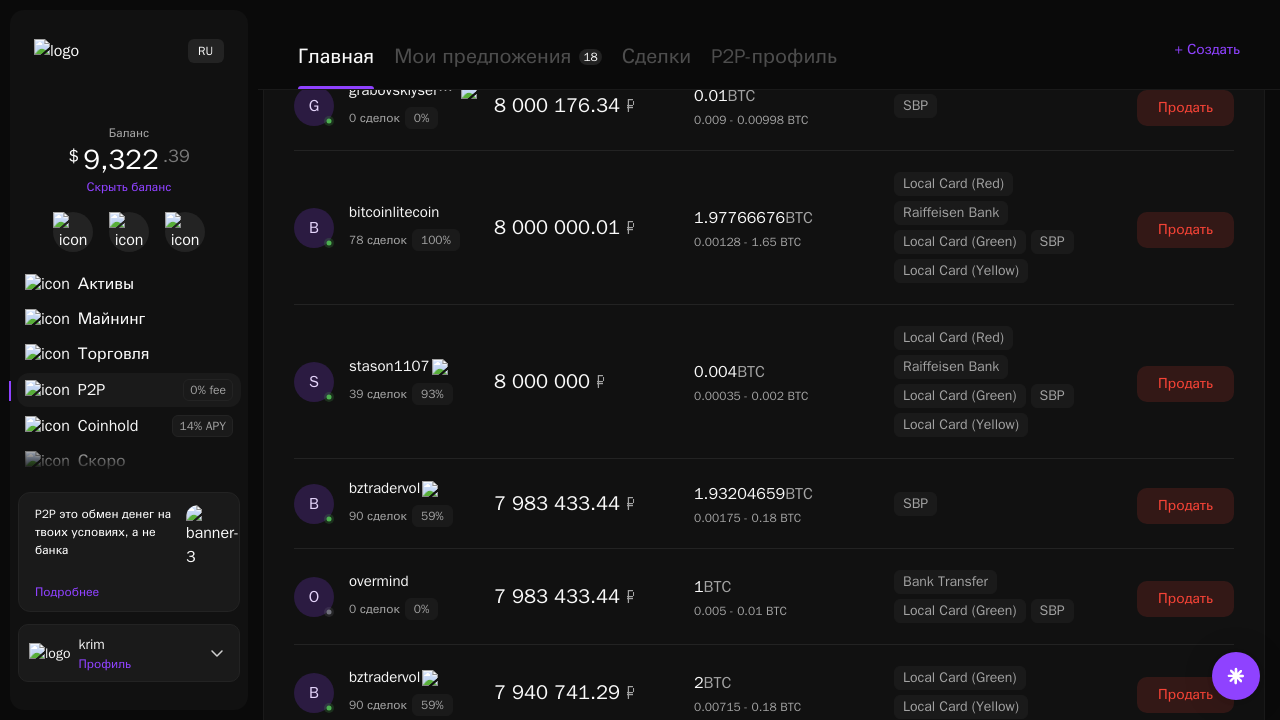 scroll, scrollTop: 5417, scrollLeft: 0, axis: vertical 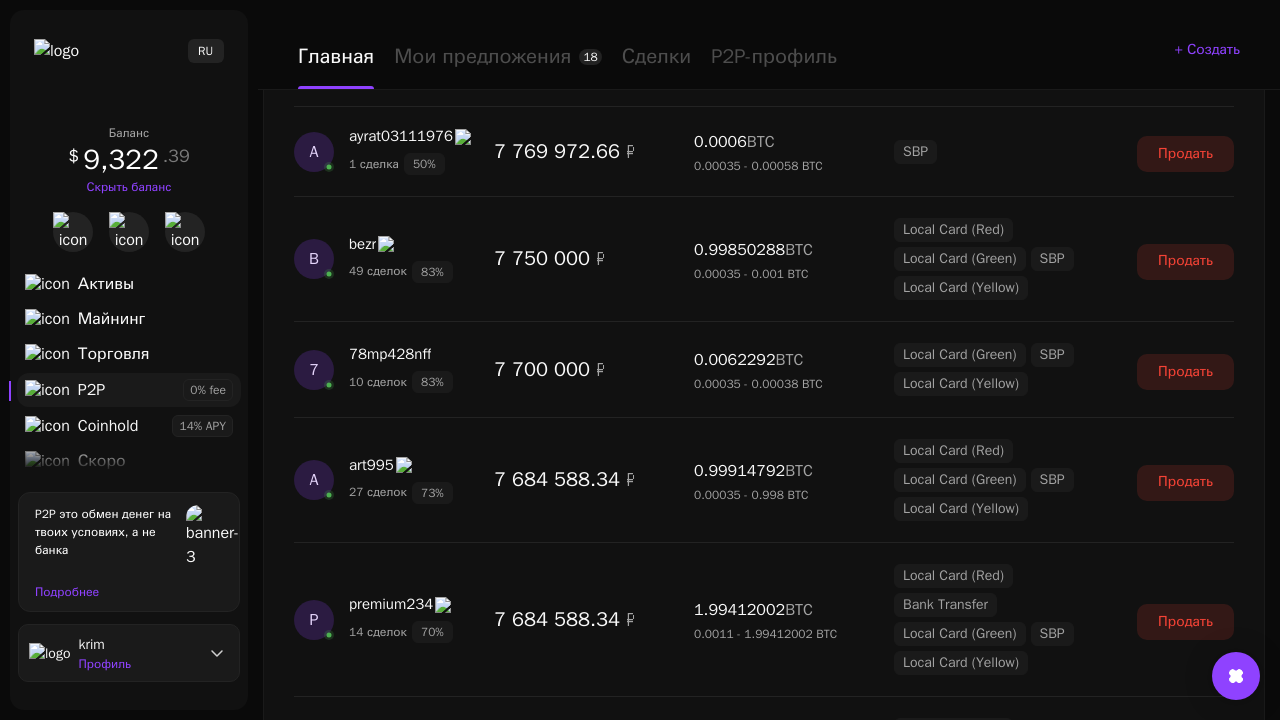 click on "Показать еще" at bounding box center [764, 2329] 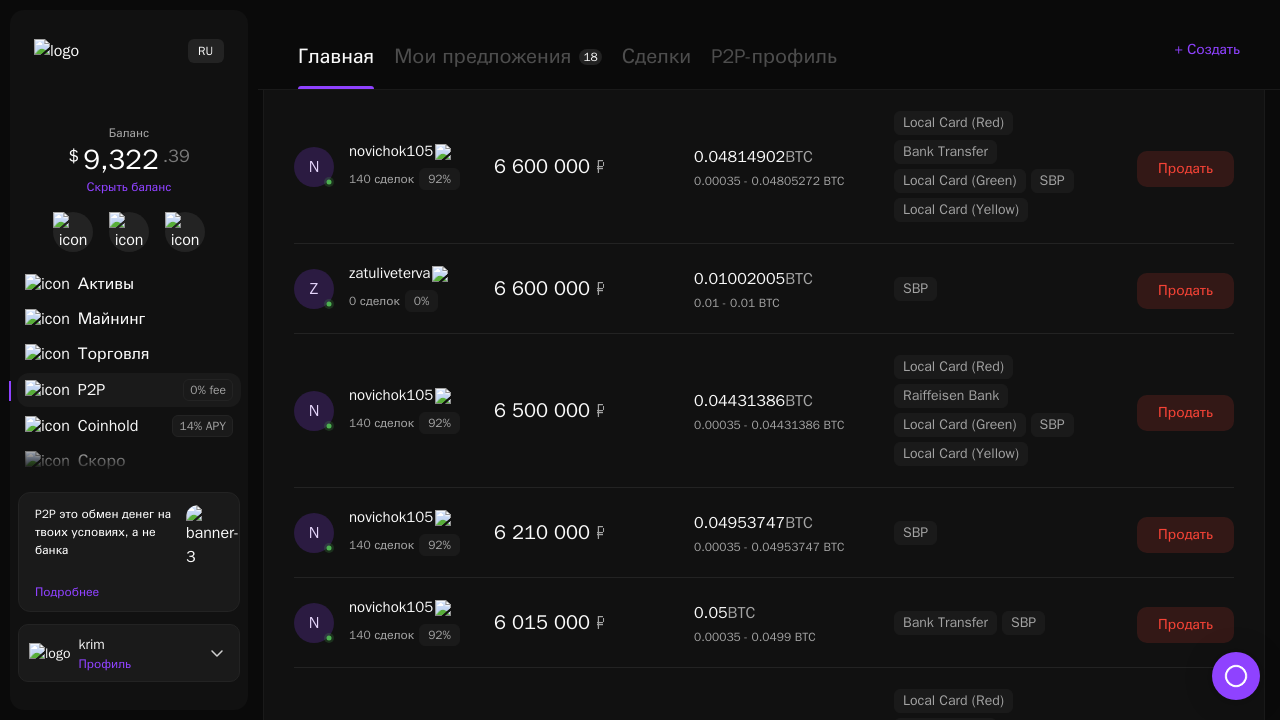 scroll, scrollTop: 7146, scrollLeft: 0, axis: vertical 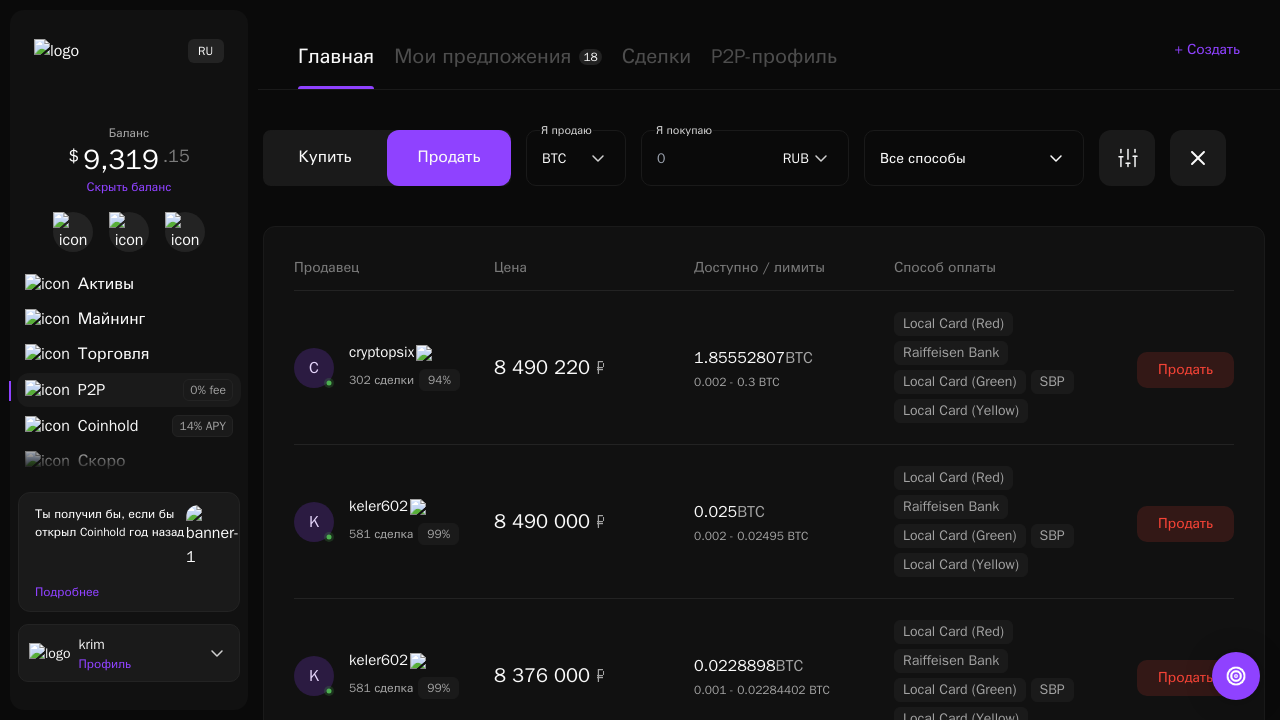 click on "Показать еще" at bounding box center (764, 2263) 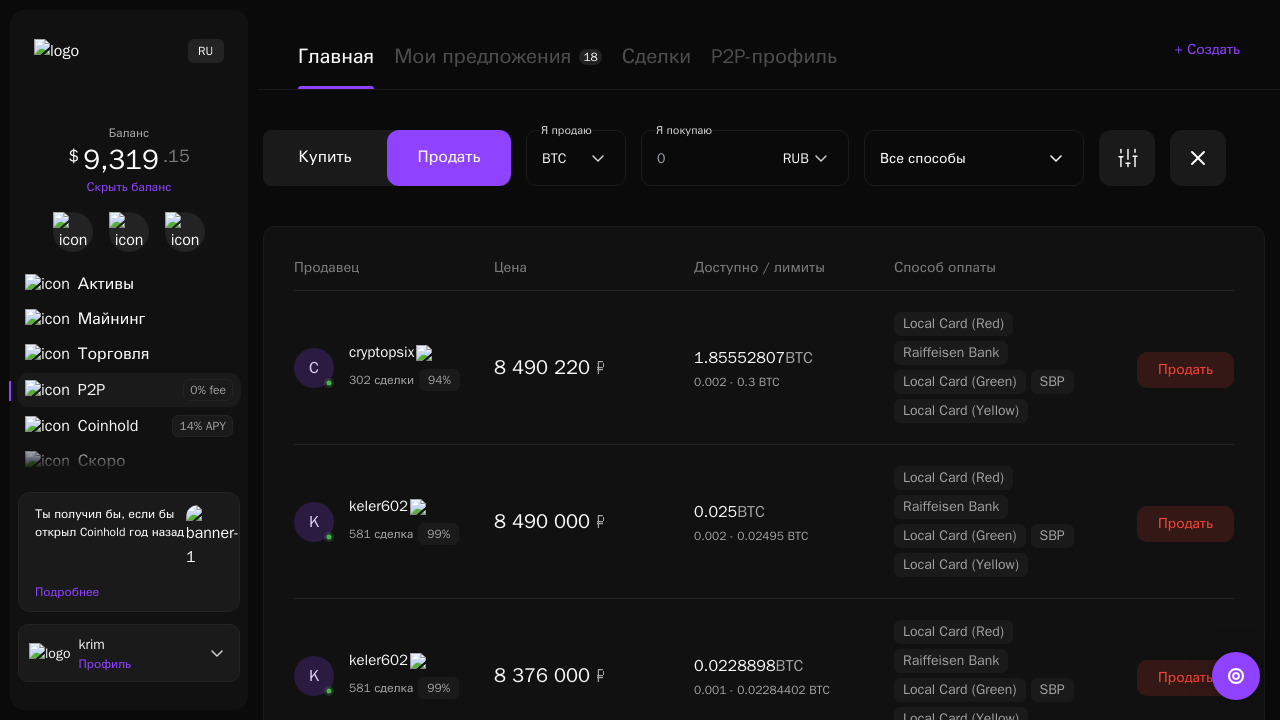scroll, scrollTop: 1641, scrollLeft: 0, axis: vertical 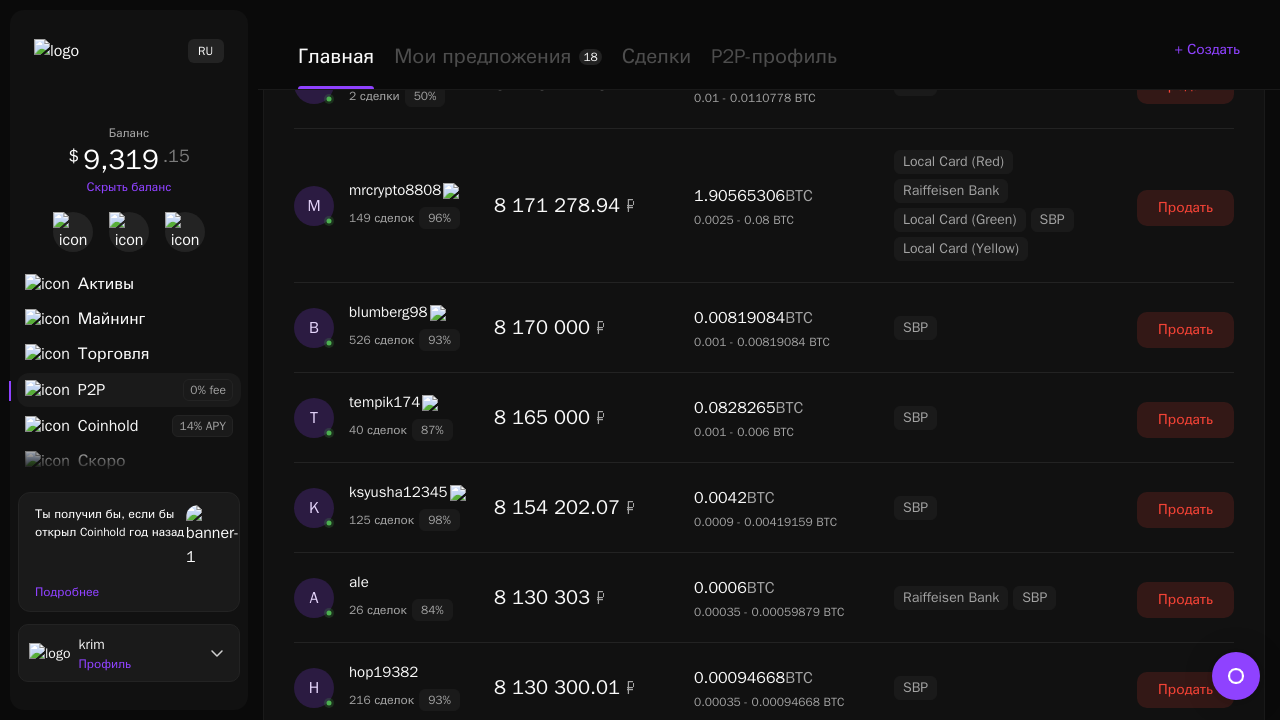 click on "Показать еще" at bounding box center (764, 2525) 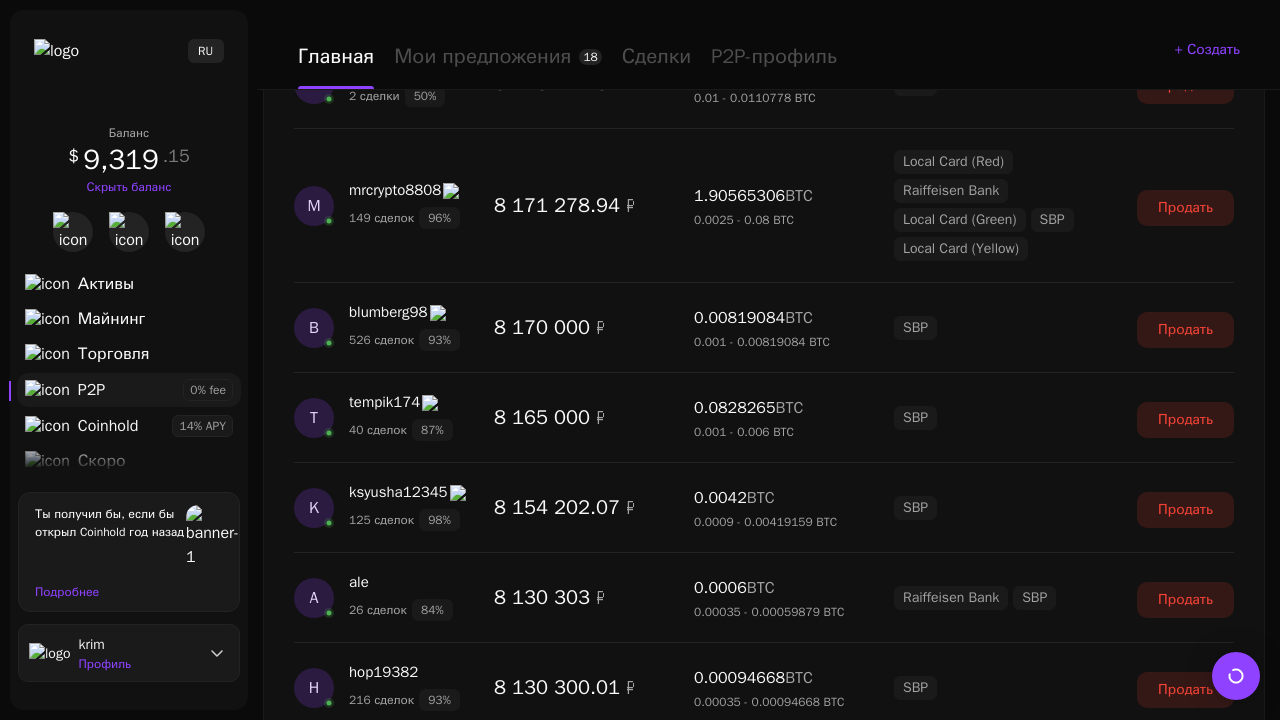 scroll, scrollTop: 3548, scrollLeft: 0, axis: vertical 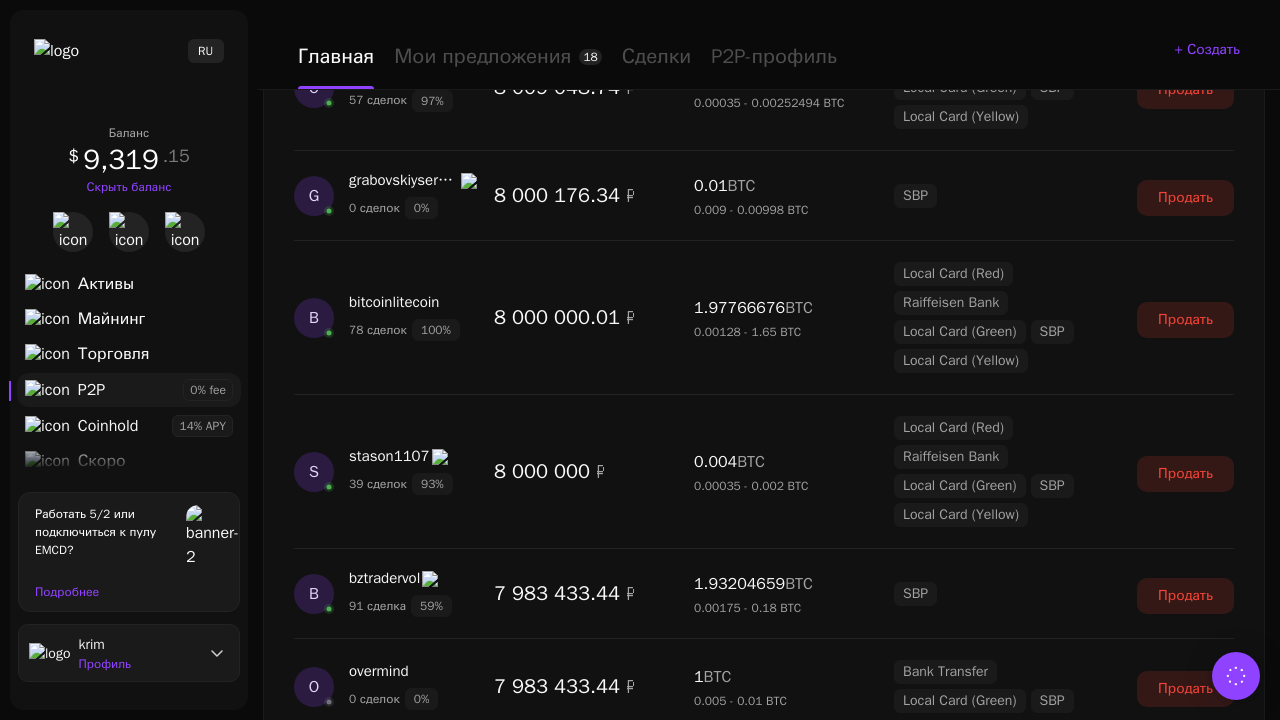 click on "Показать еще" at bounding box center (764, 2382) 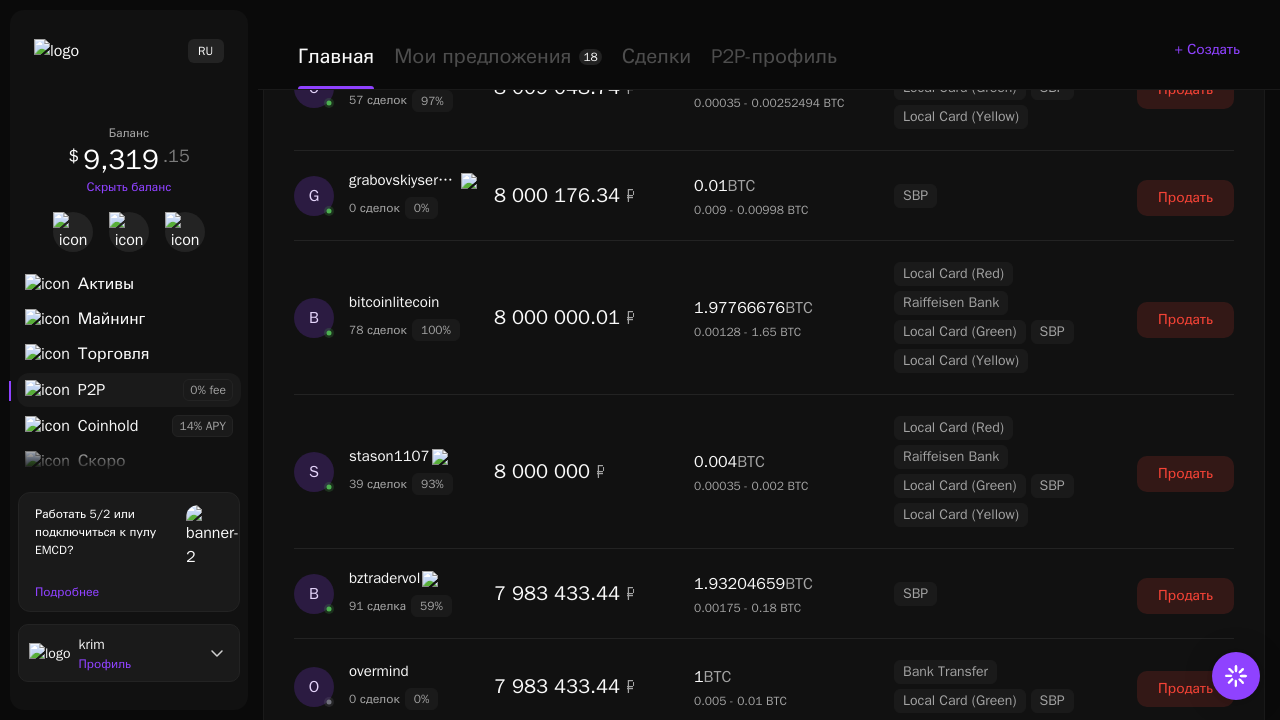 scroll, scrollTop: 5320, scrollLeft: 0, axis: vertical 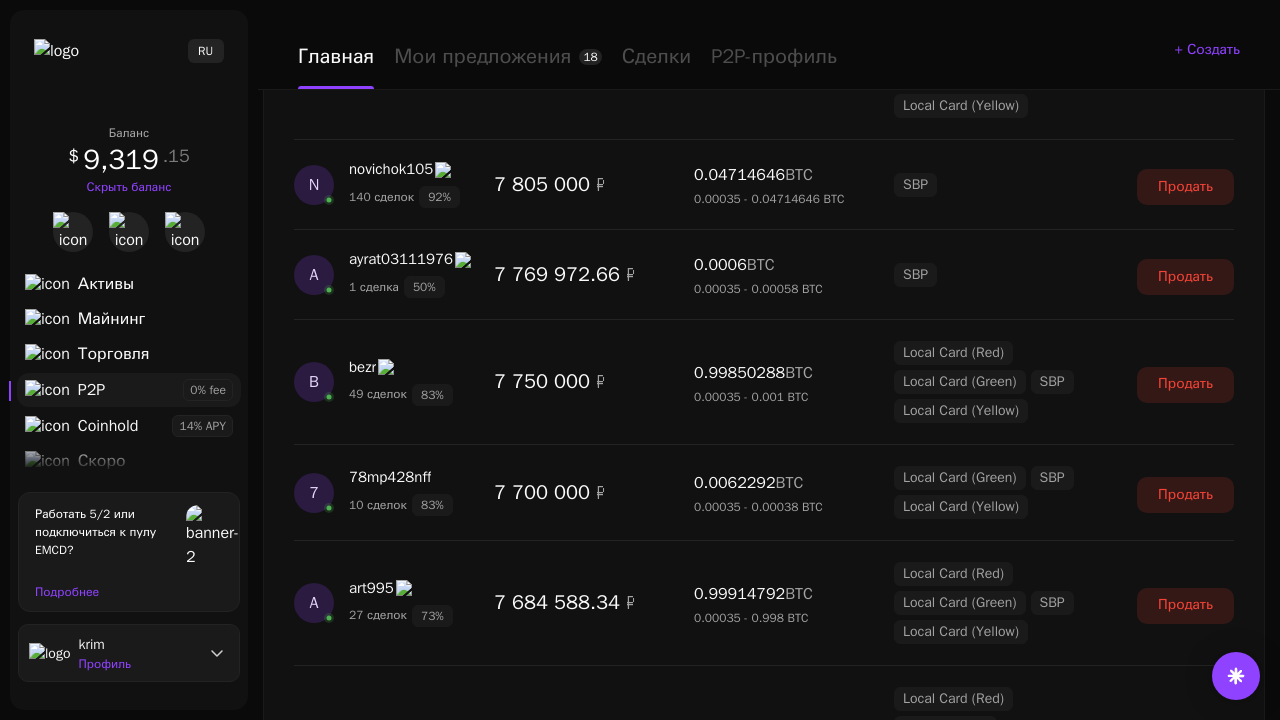 click on "Показать еще" at bounding box center [764, 2362] 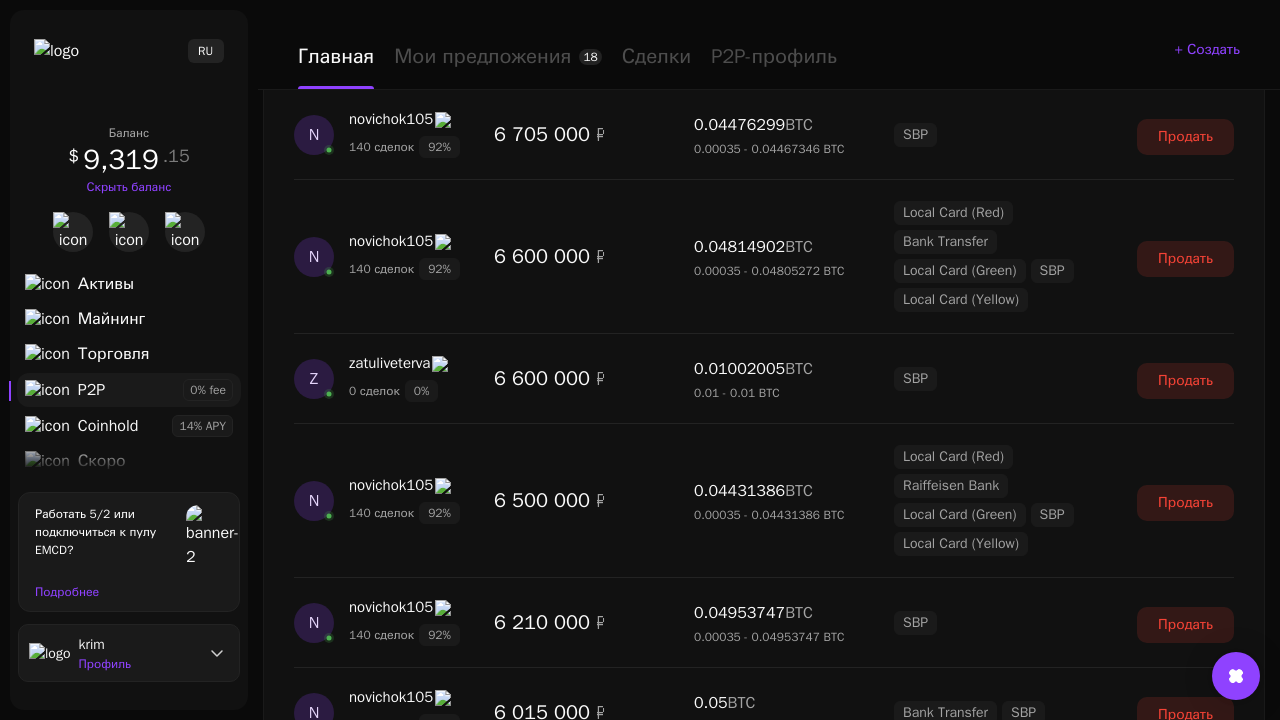 scroll, scrollTop: 7082, scrollLeft: 0, axis: vertical 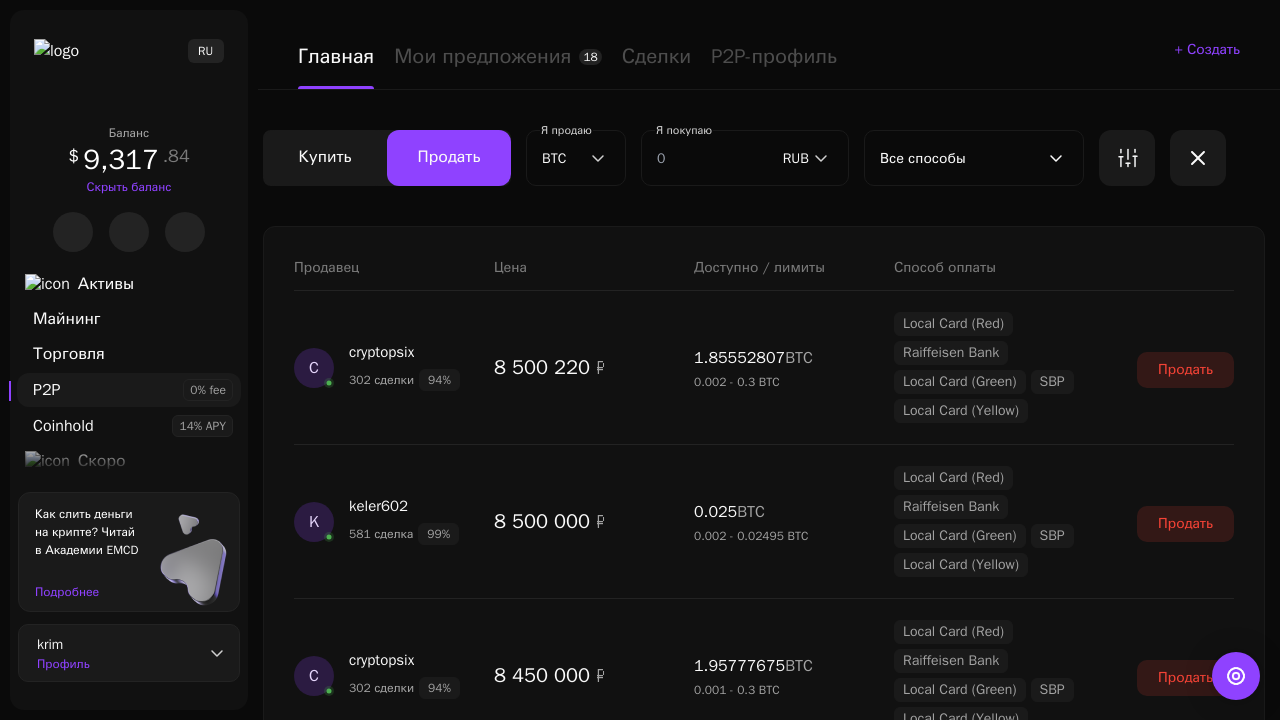 click on "Показать еще" at bounding box center (764, 2298) 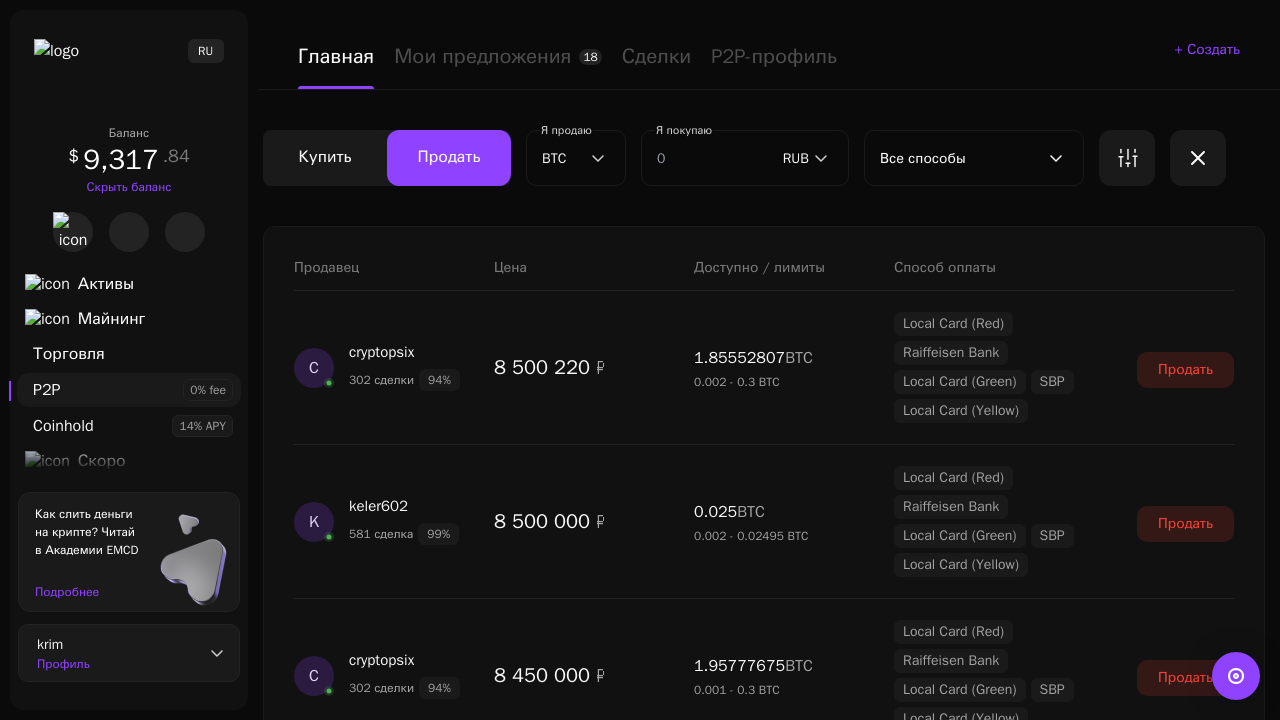 scroll, scrollTop: 1674, scrollLeft: 0, axis: vertical 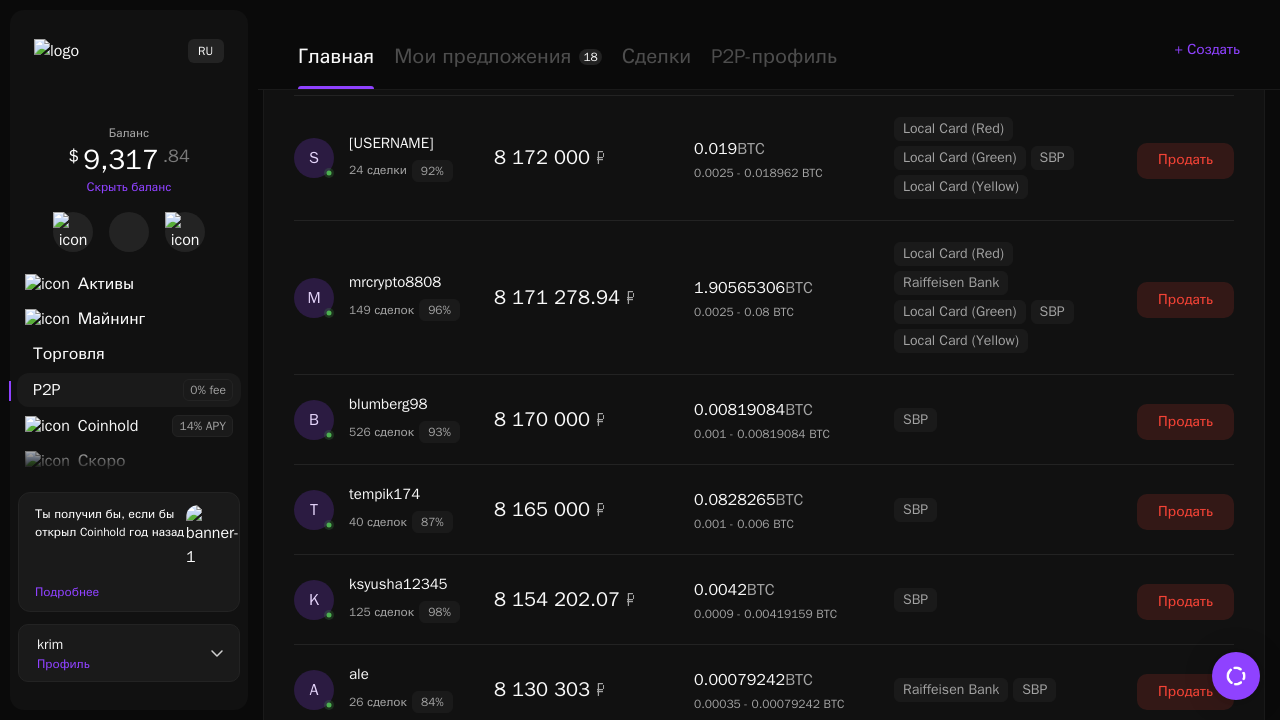 click on "Показать еще" at bounding box center (764, 2463) 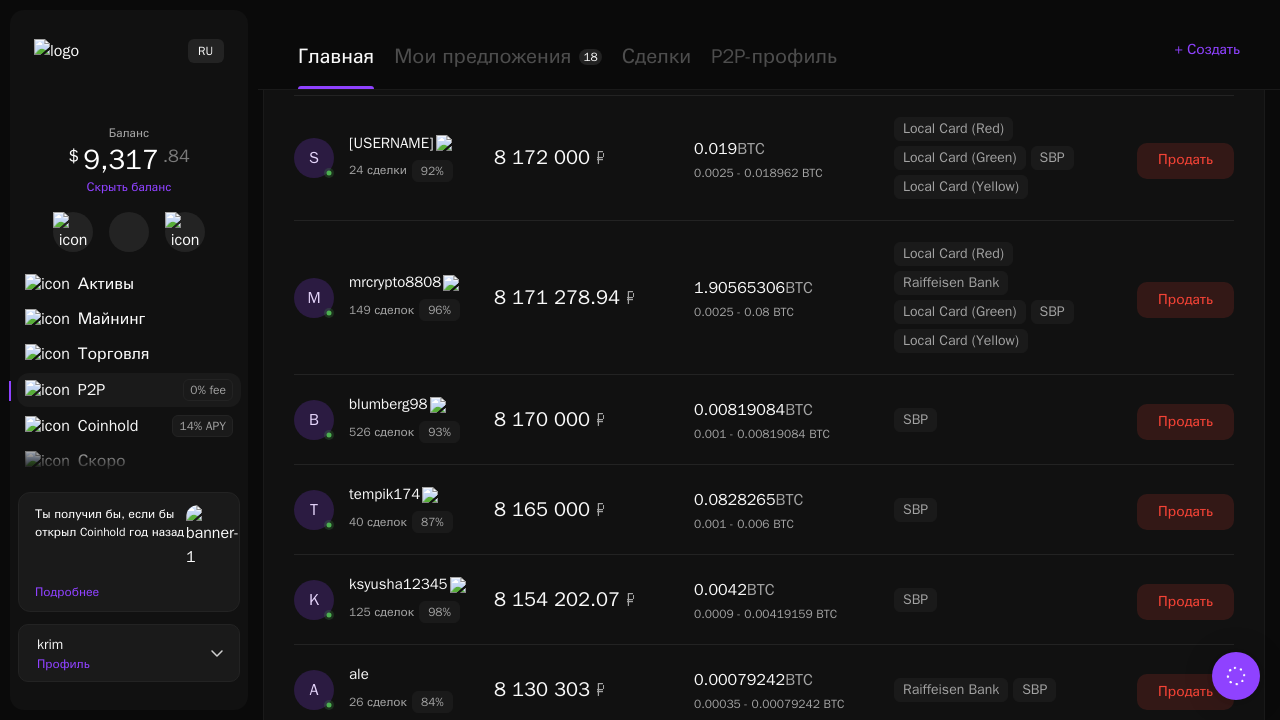 scroll, scrollTop: 3519, scrollLeft: 0, axis: vertical 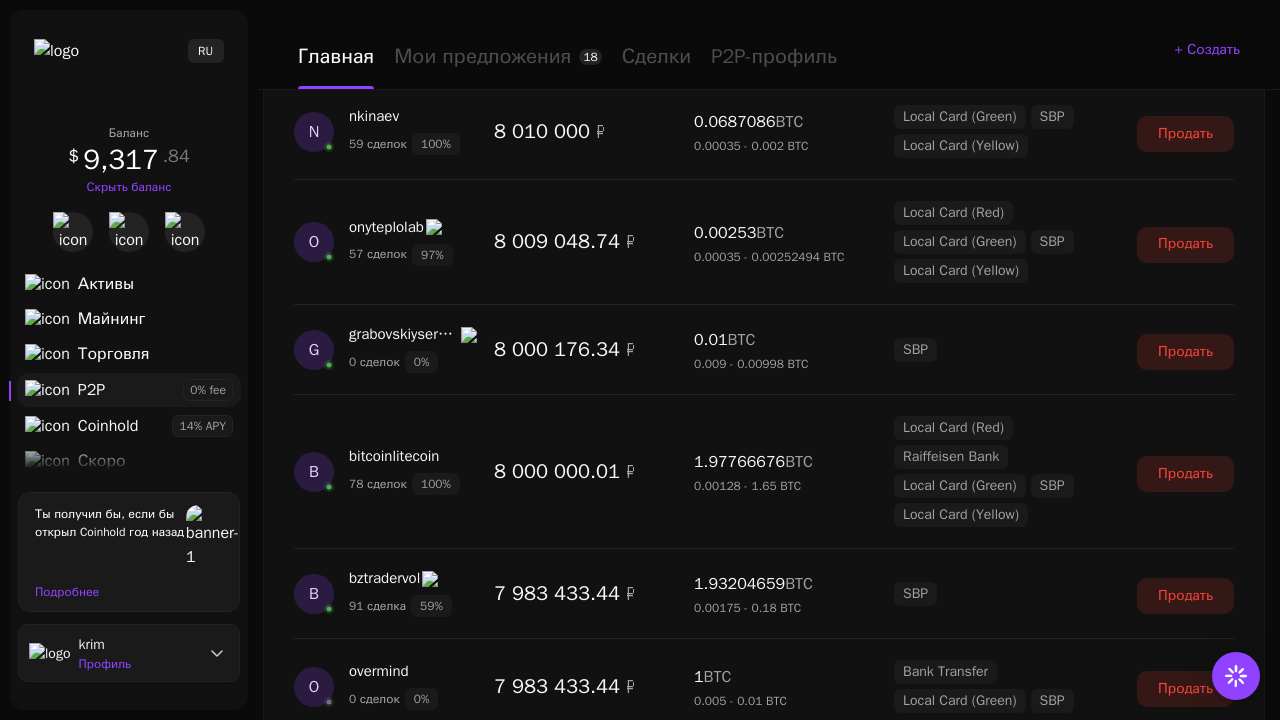 click on "Показать еще" at bounding box center (764, 2382) 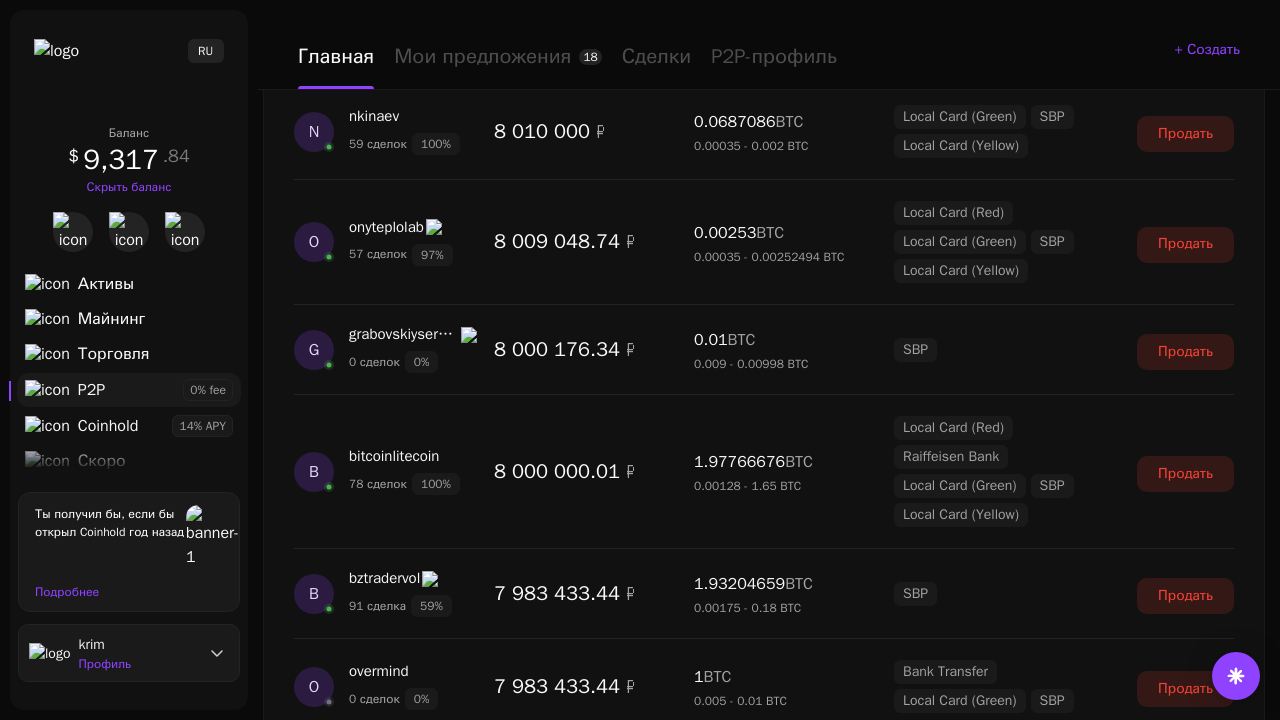scroll, scrollTop: 5291, scrollLeft: 0, axis: vertical 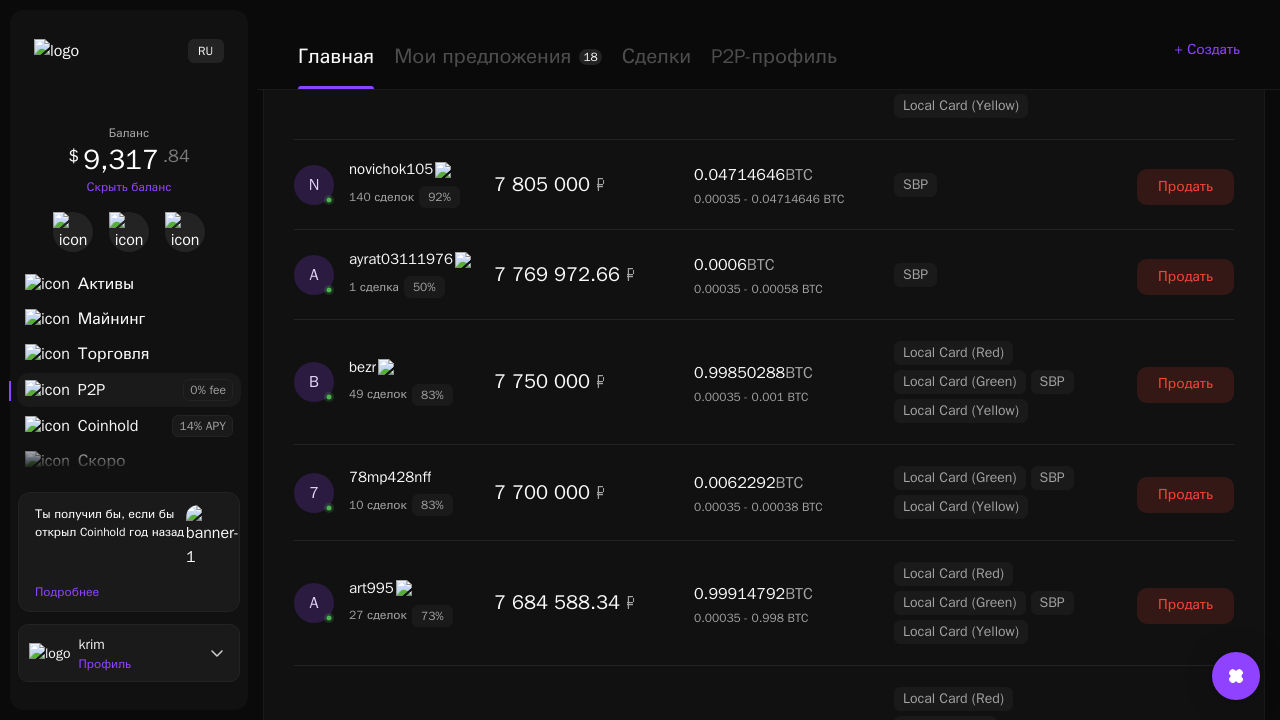 click on "Показать еще" at bounding box center (764, 2362) 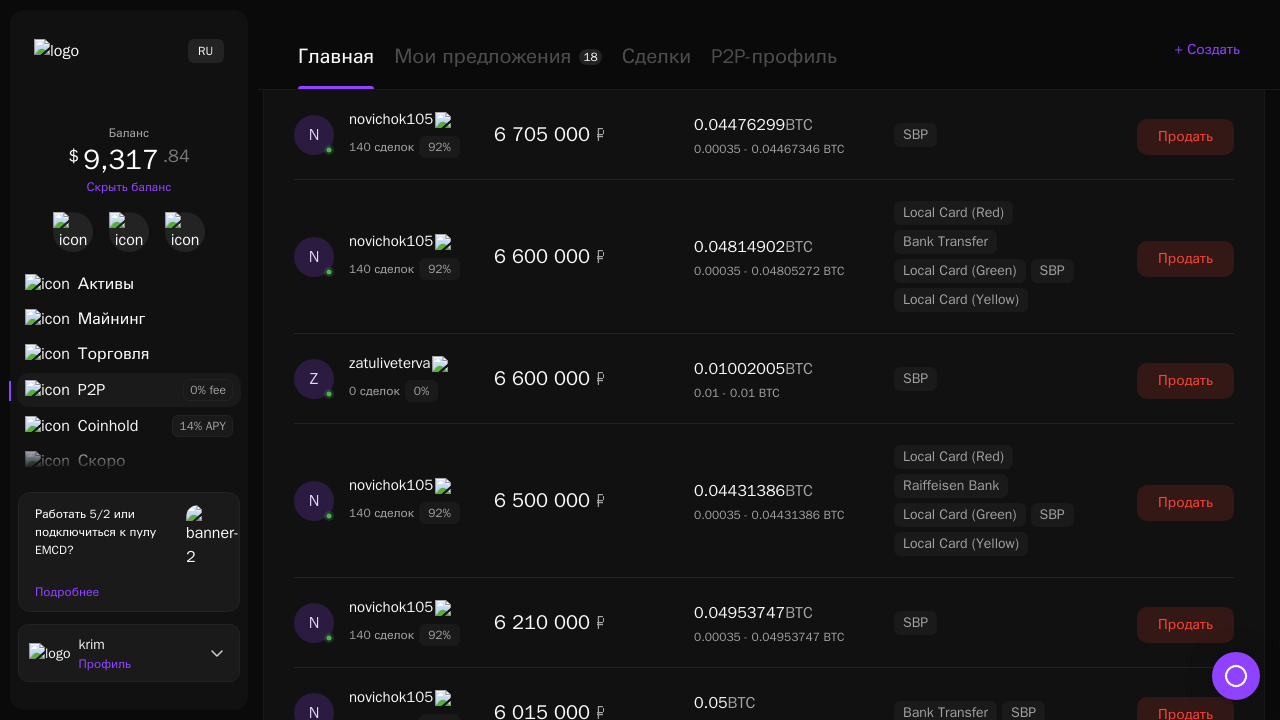 scroll, scrollTop: 7053, scrollLeft: 0, axis: vertical 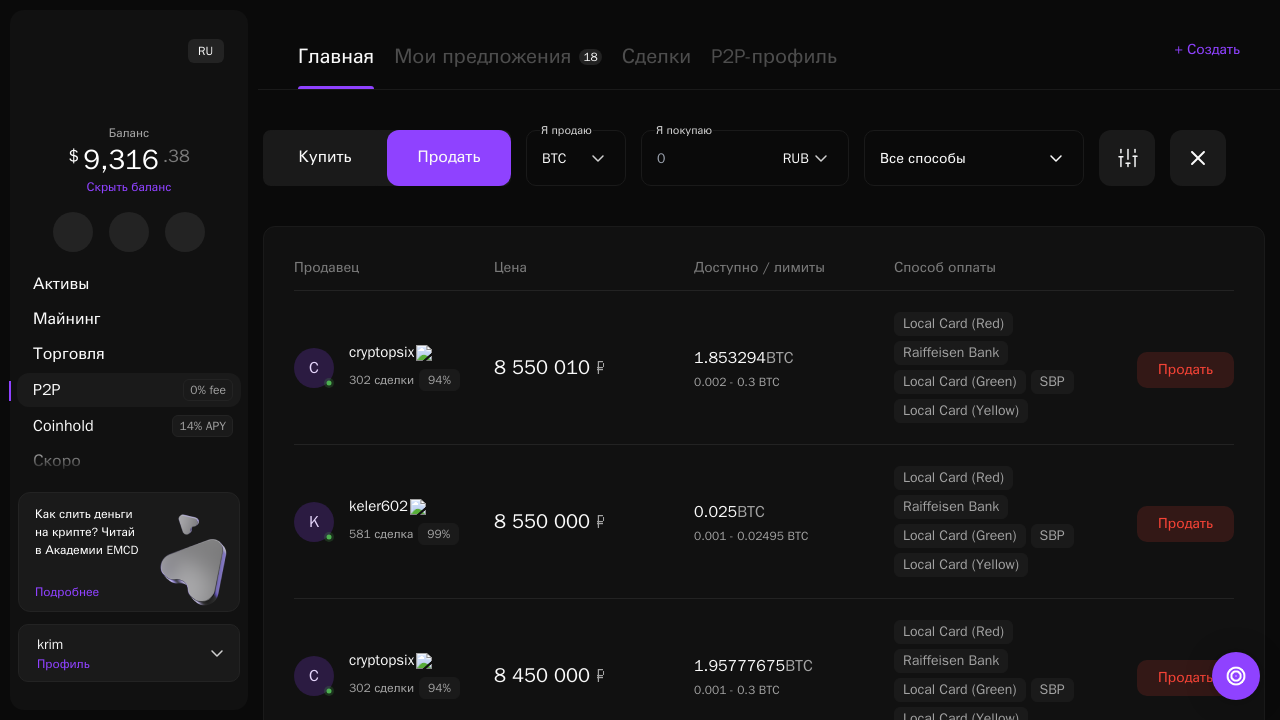 click on "Показать еще" at bounding box center (764, 2234) 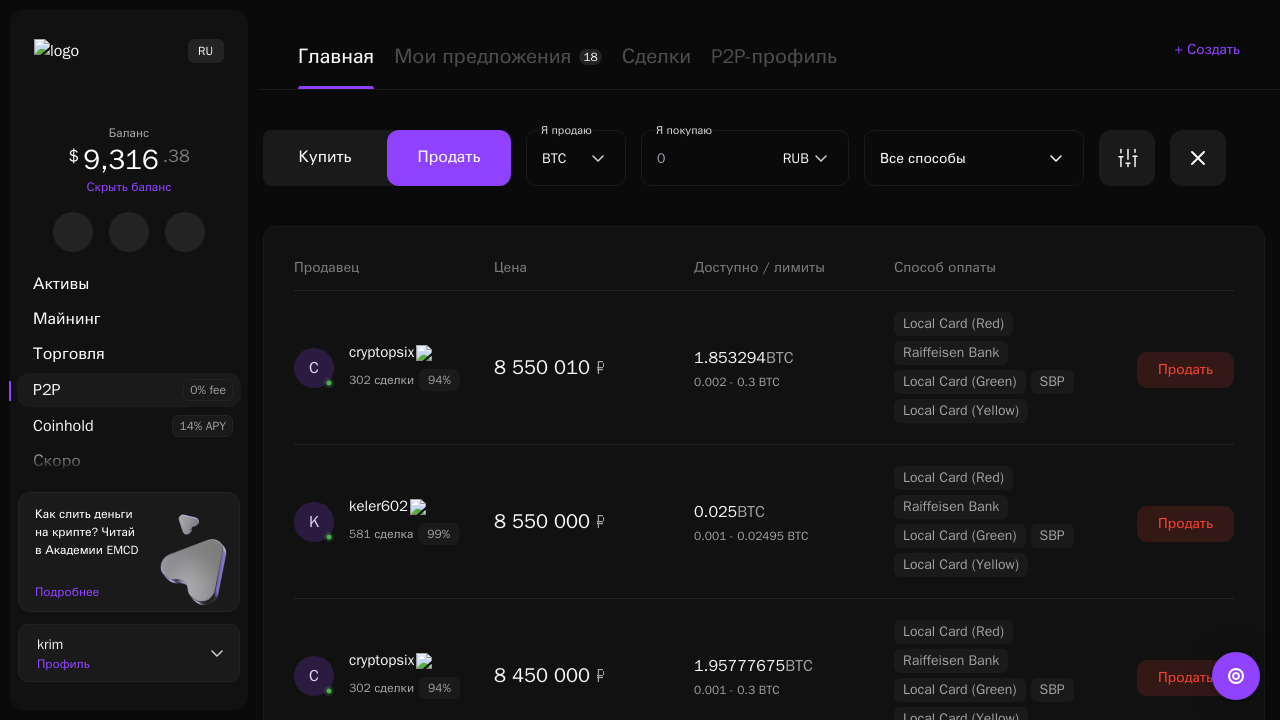 scroll, scrollTop: 1612, scrollLeft: 0, axis: vertical 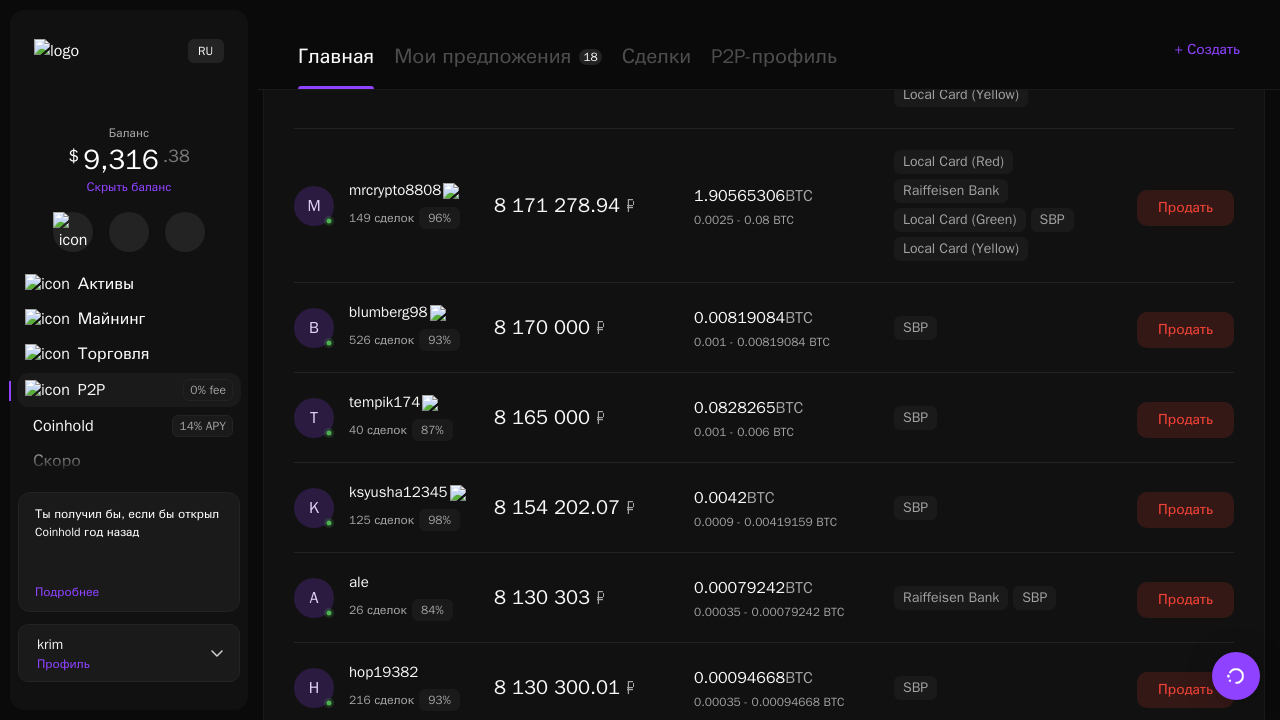 click on "Показать еще" at bounding box center (764, 2525) 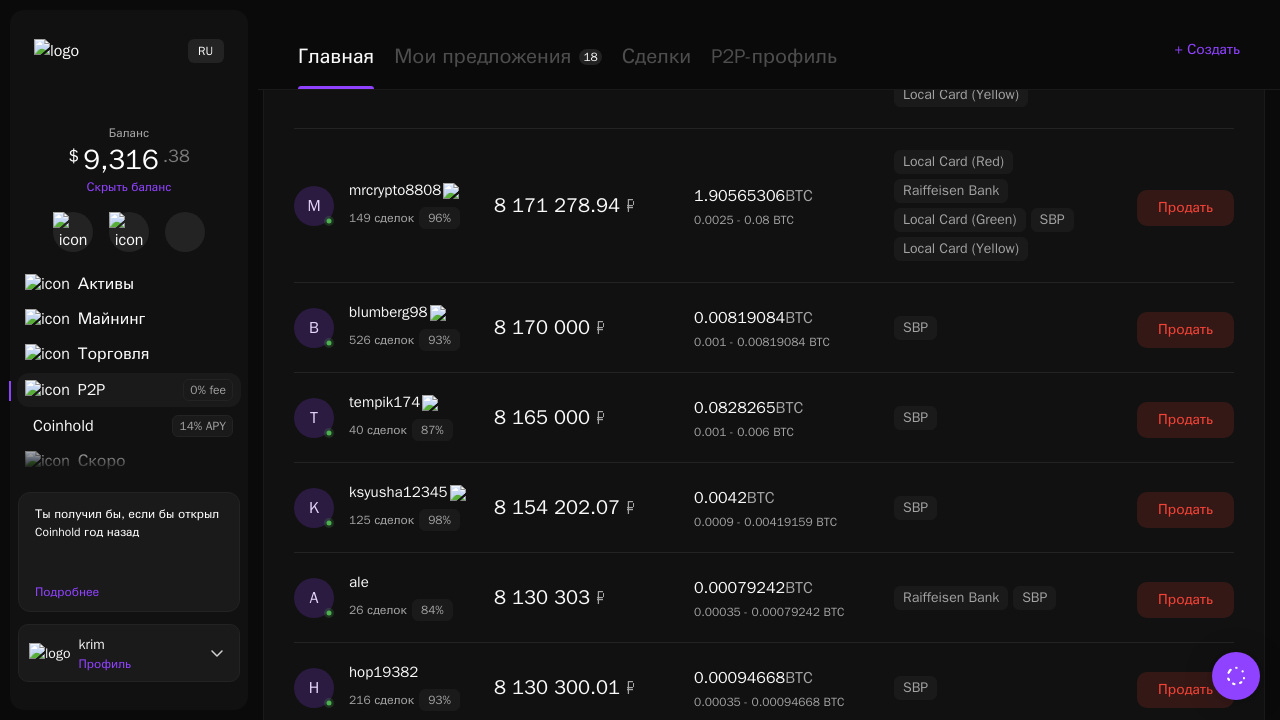 scroll, scrollTop: 3519, scrollLeft: 0, axis: vertical 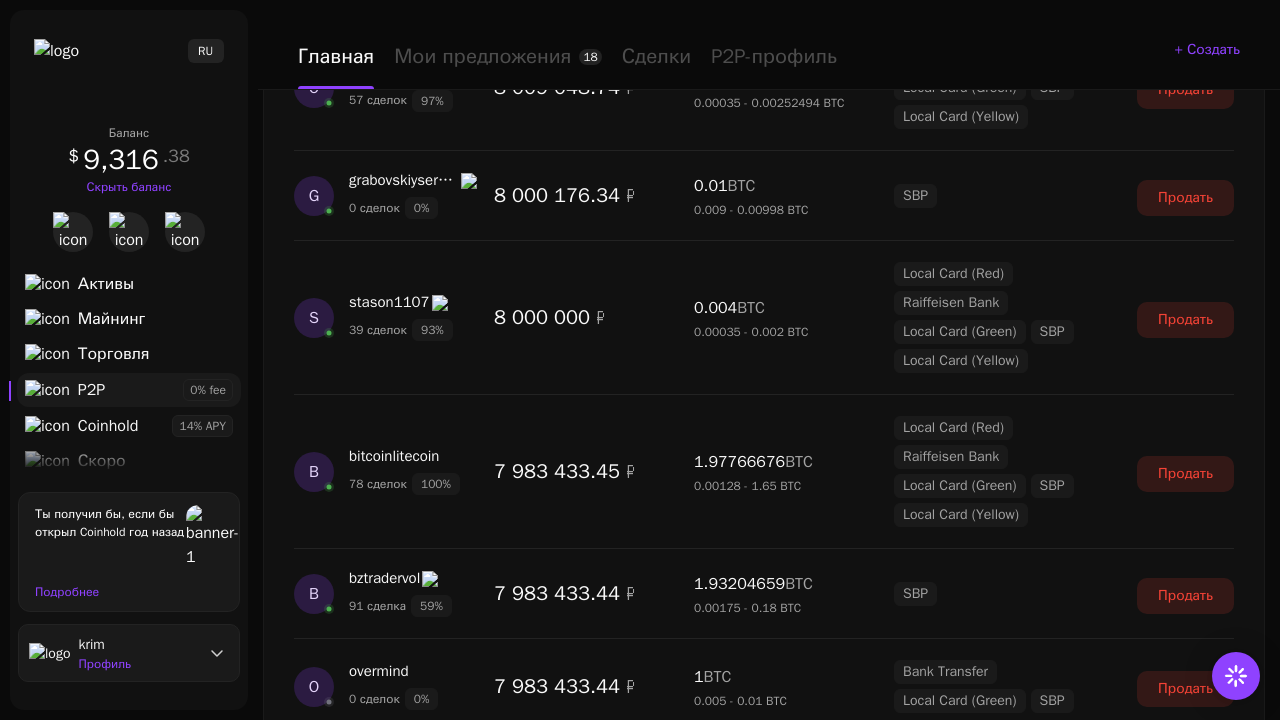 click on "Показать еще" at bounding box center [764, 2382] 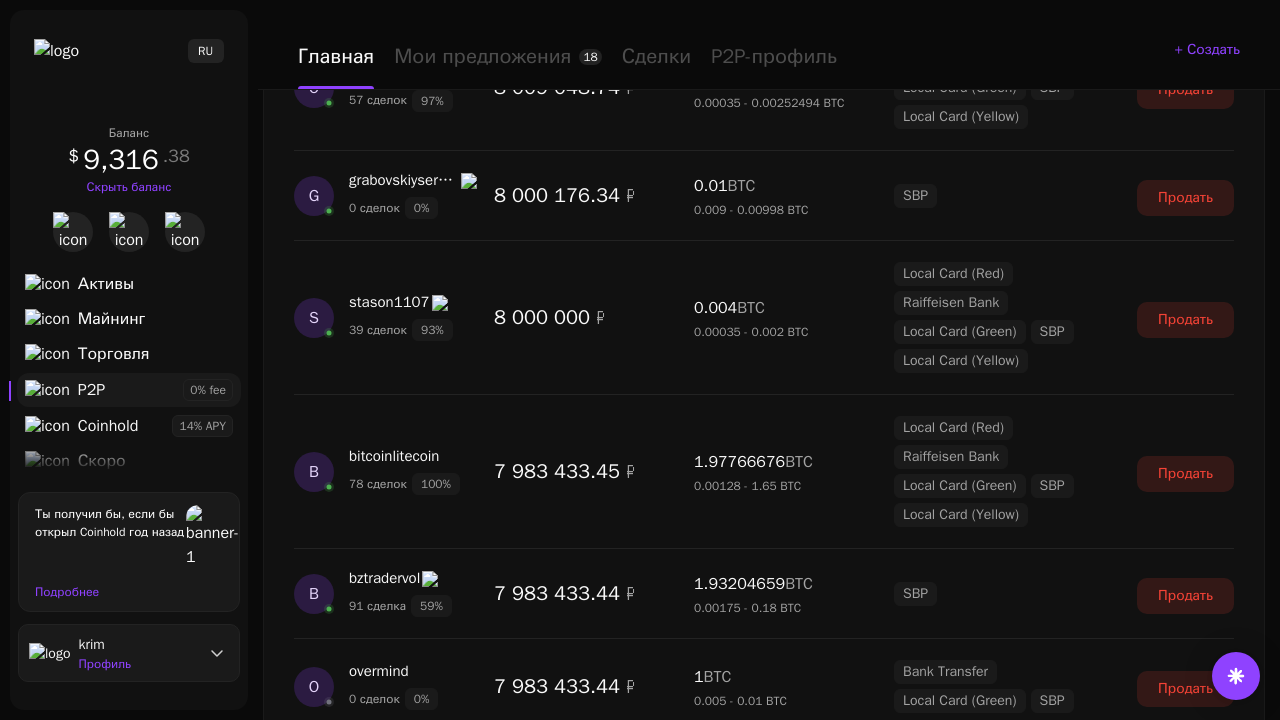 scroll, scrollTop: 5291, scrollLeft: 0, axis: vertical 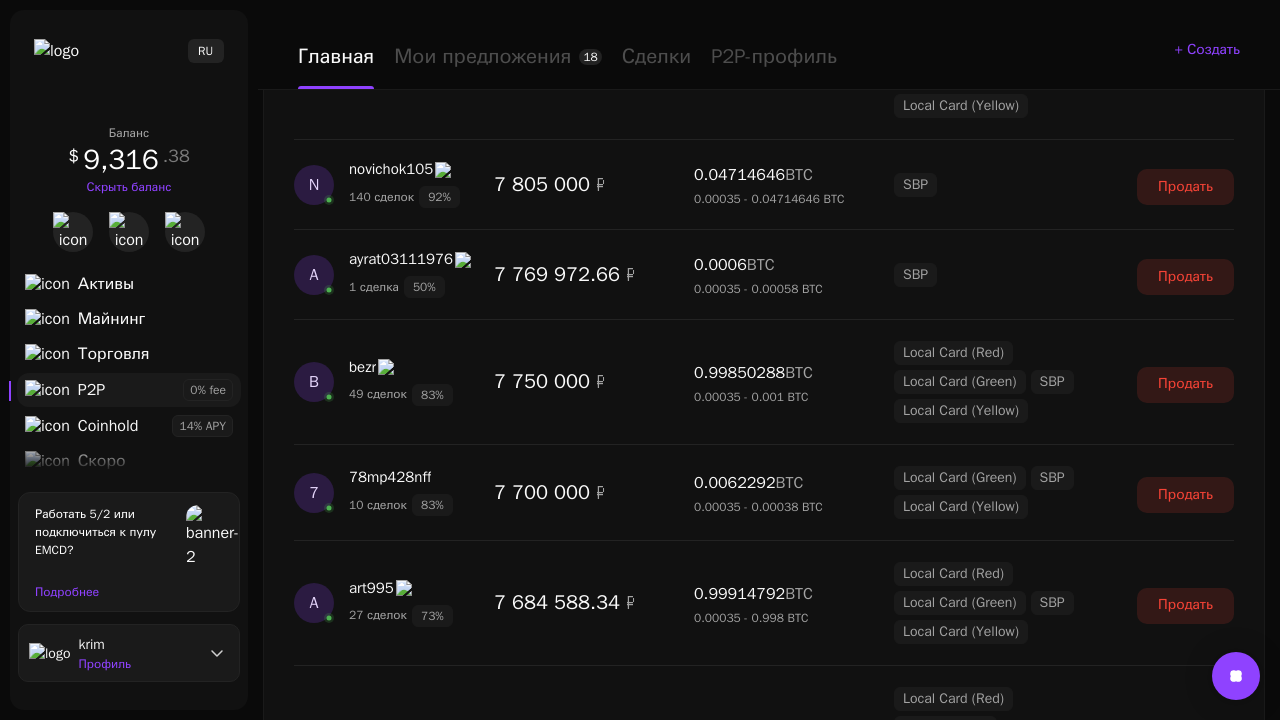 click on "Показать еще" at bounding box center [764, 2362] 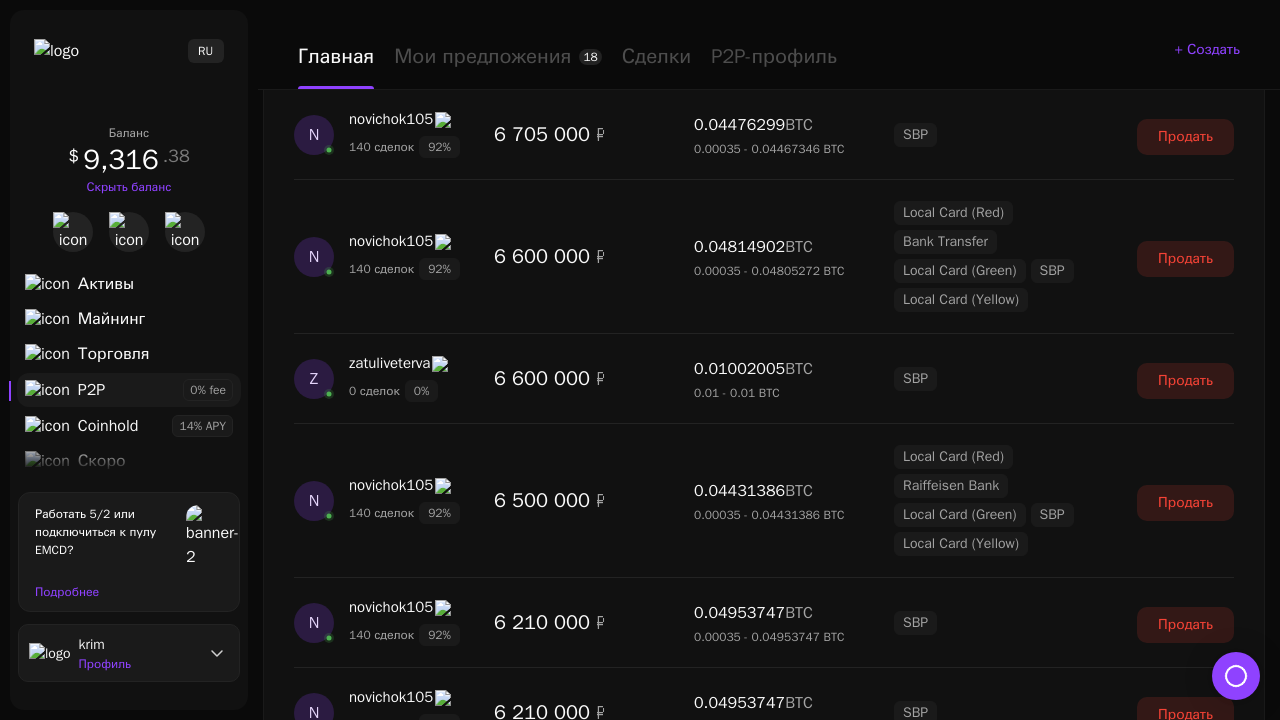 scroll, scrollTop: 7053, scrollLeft: 0, axis: vertical 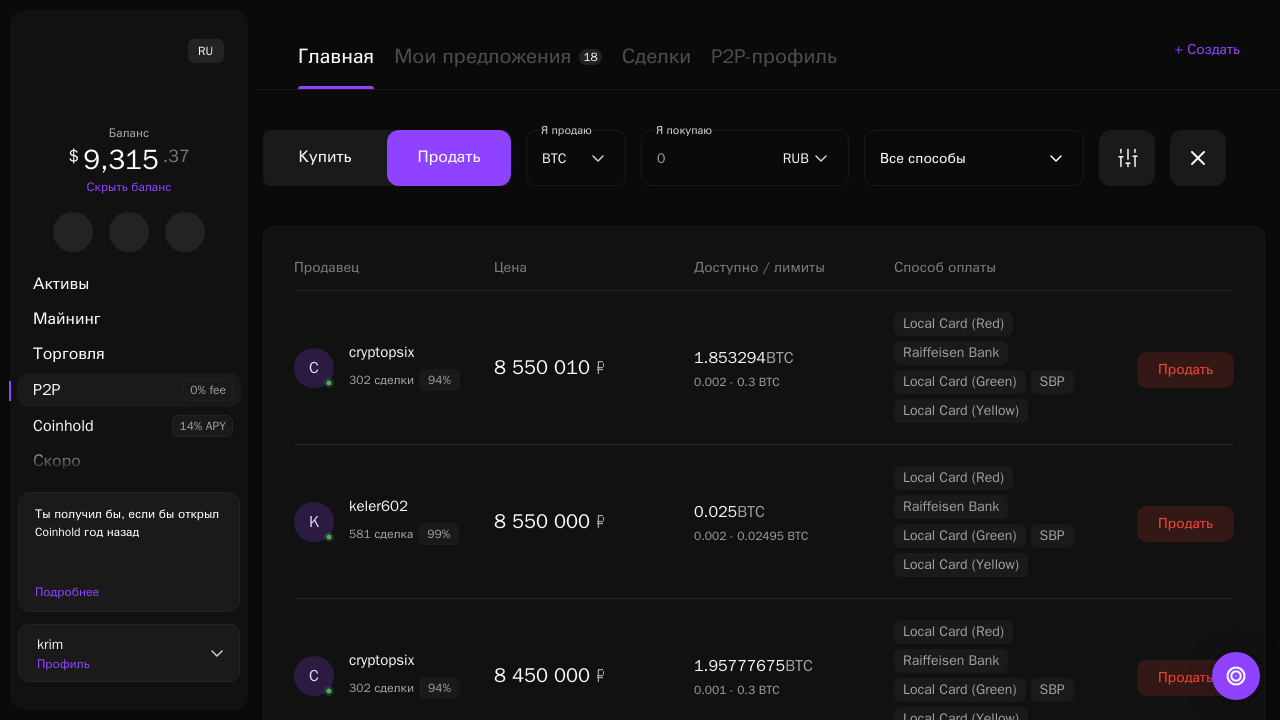 click on "Показать еще" at bounding box center (764, 2298) 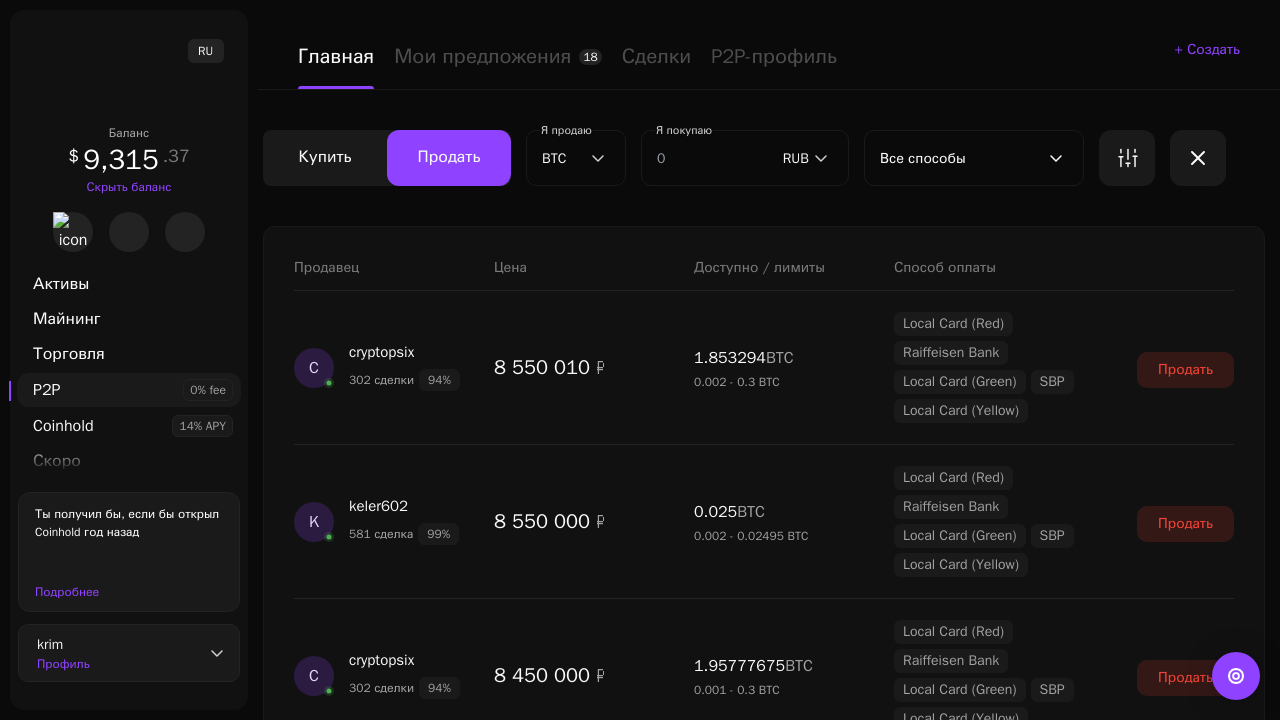 scroll, scrollTop: 1674, scrollLeft: 0, axis: vertical 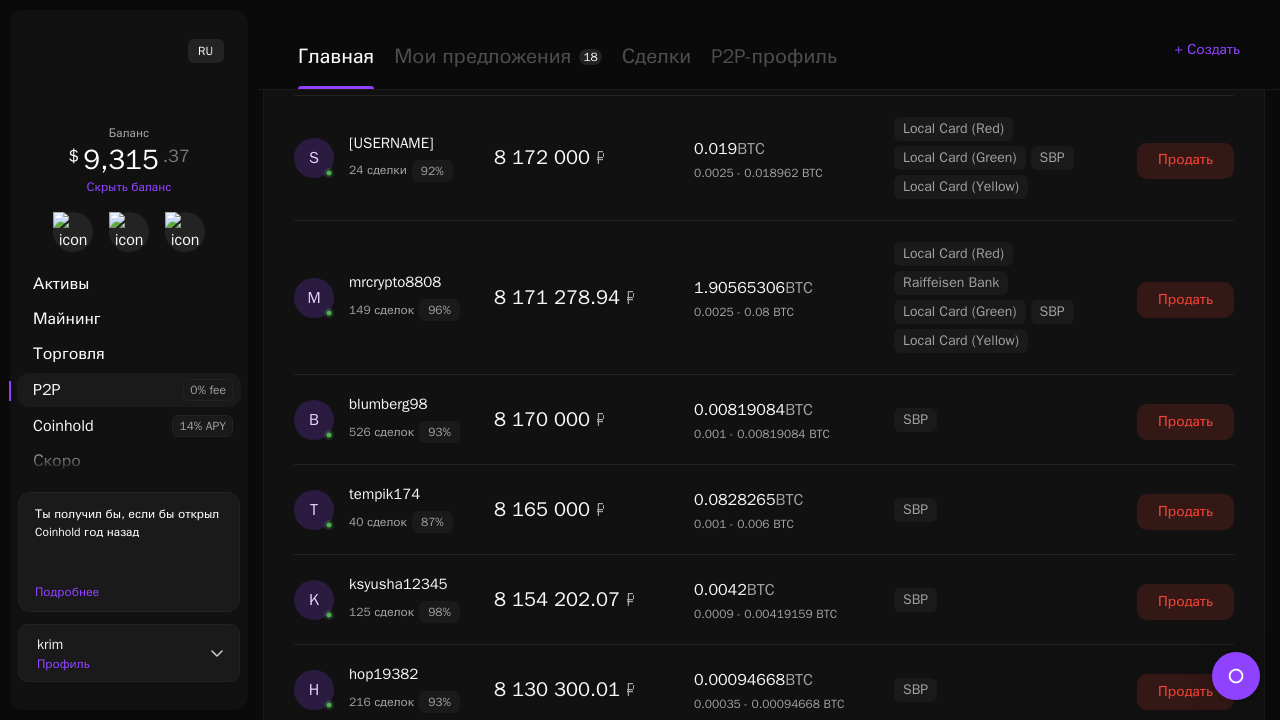 click on "Показать еще" at bounding box center [764, 2527] 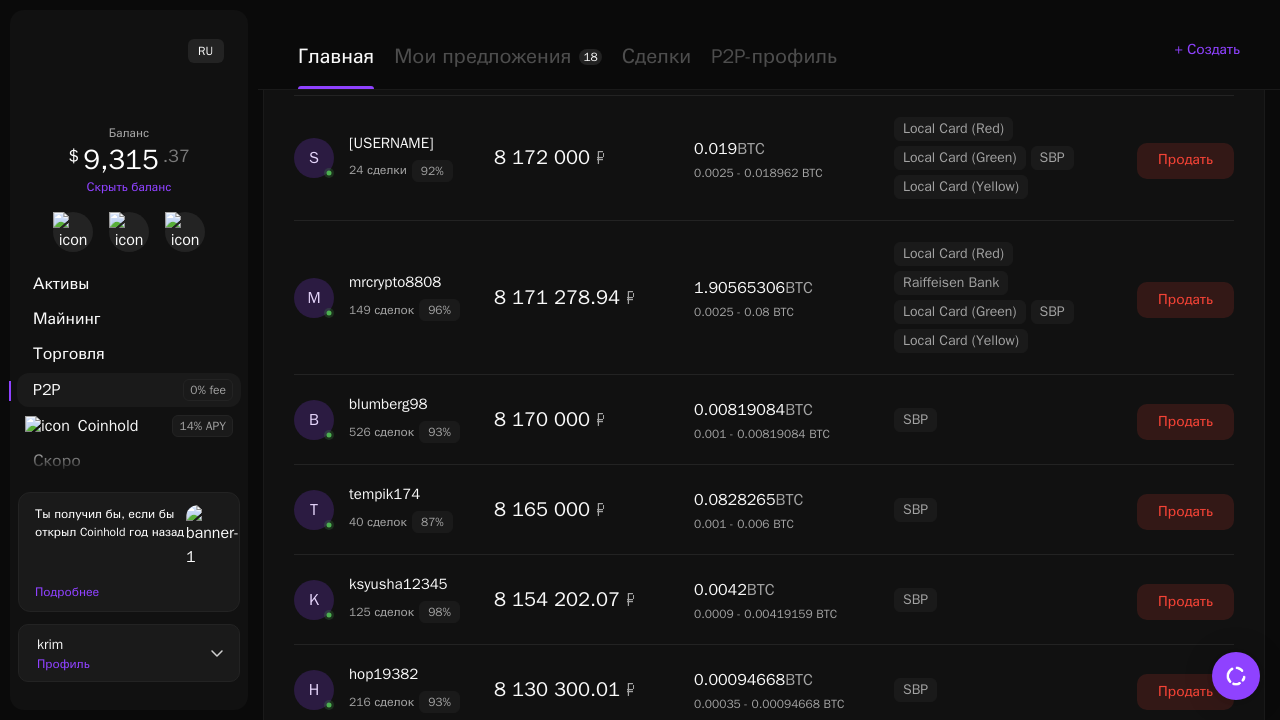 scroll, scrollTop: 3583, scrollLeft: 0, axis: vertical 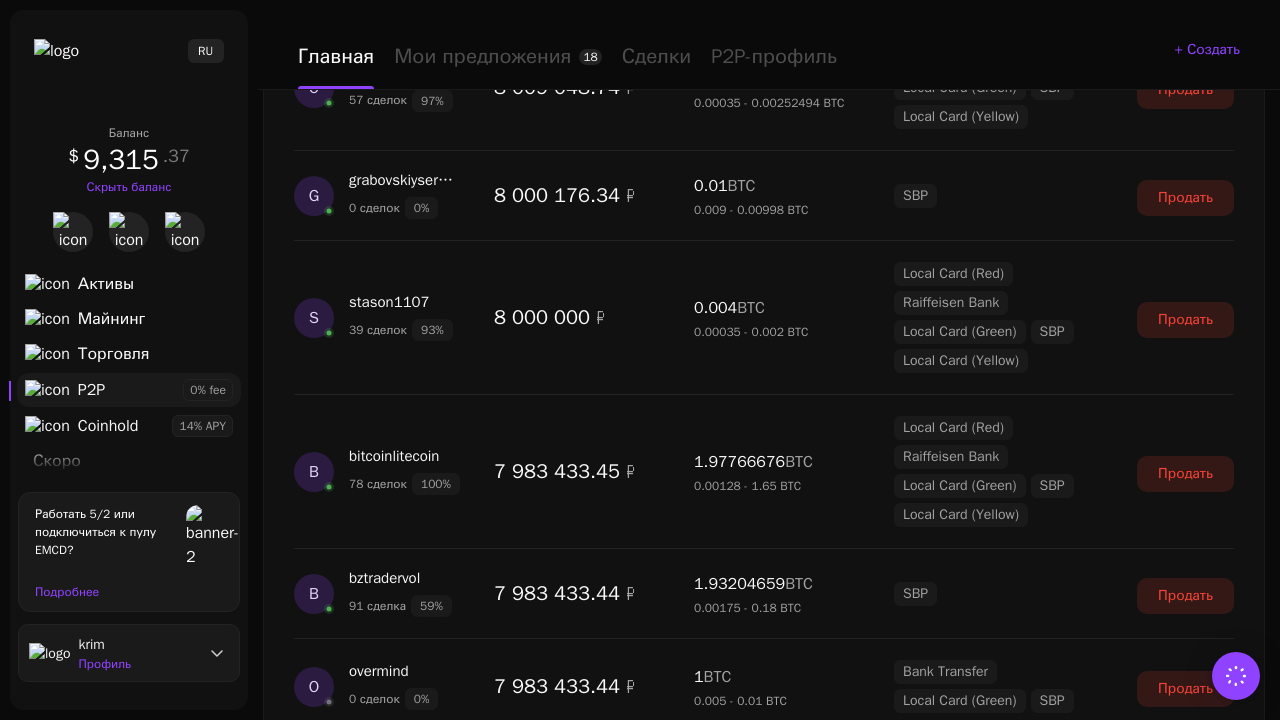 click on "Показать еще" at bounding box center [764, 2382] 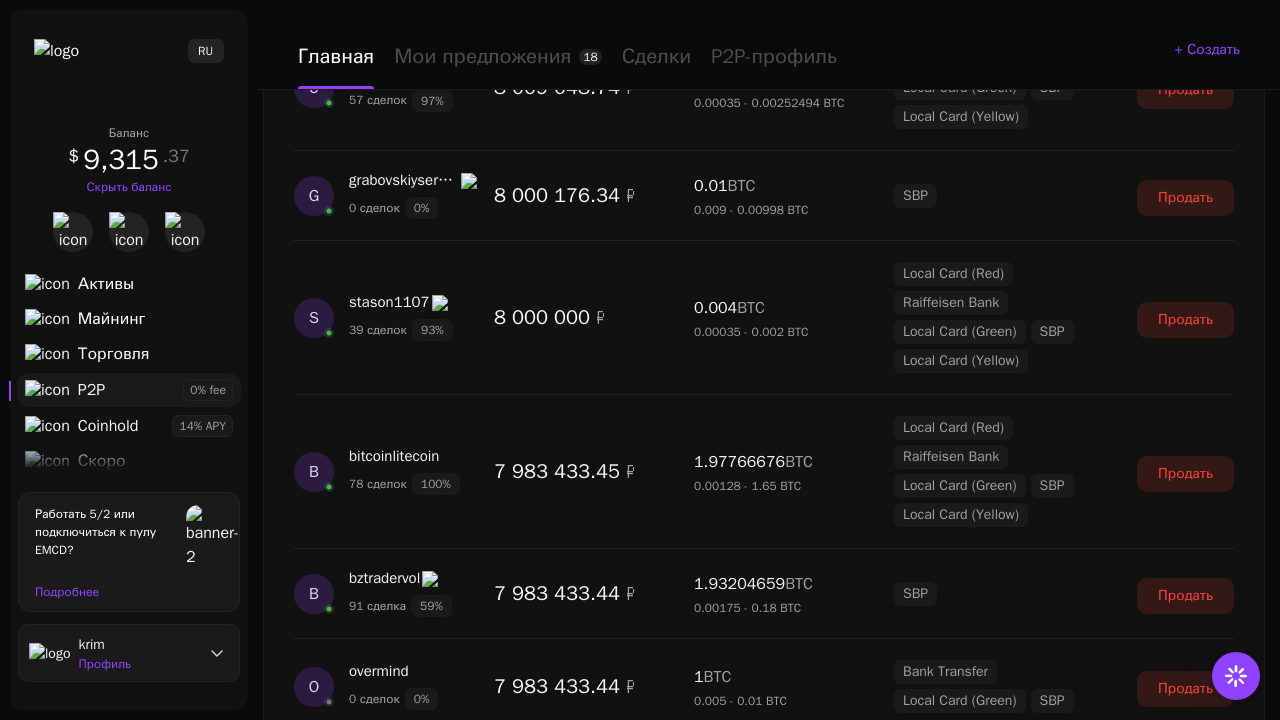 scroll, scrollTop: 5355, scrollLeft: 0, axis: vertical 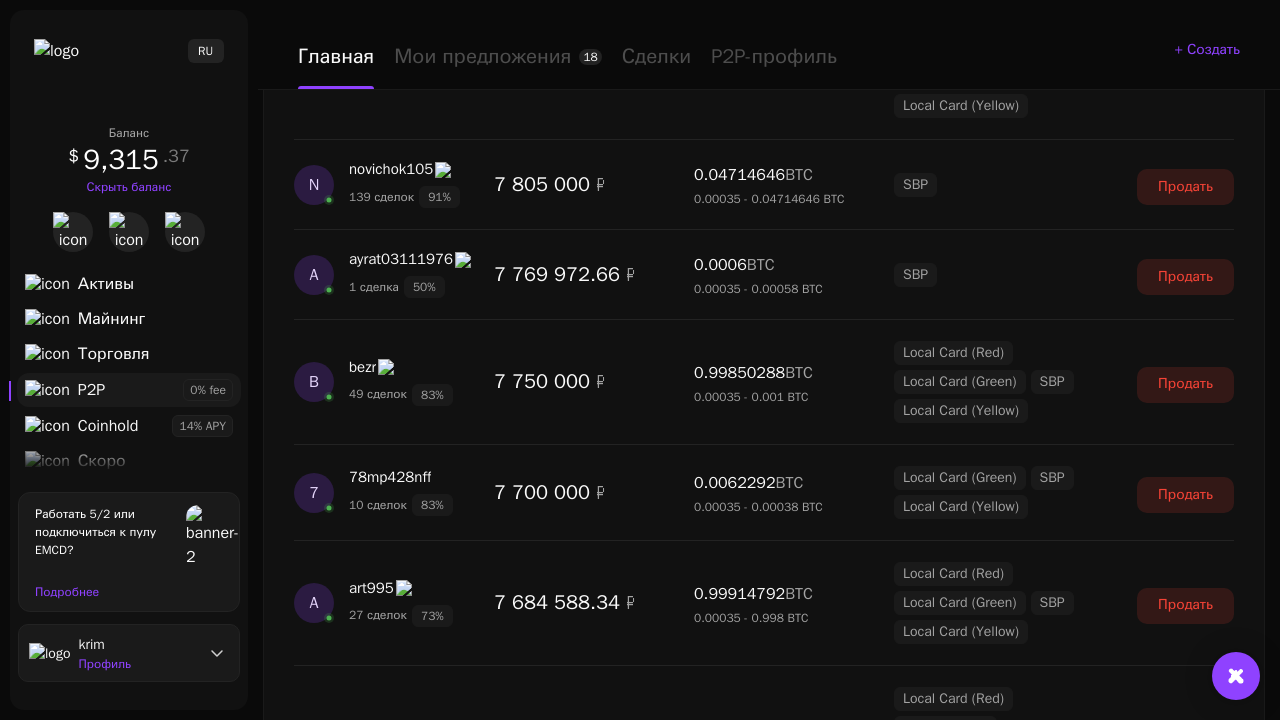 click on "Показать еще" at bounding box center (764, 2362) 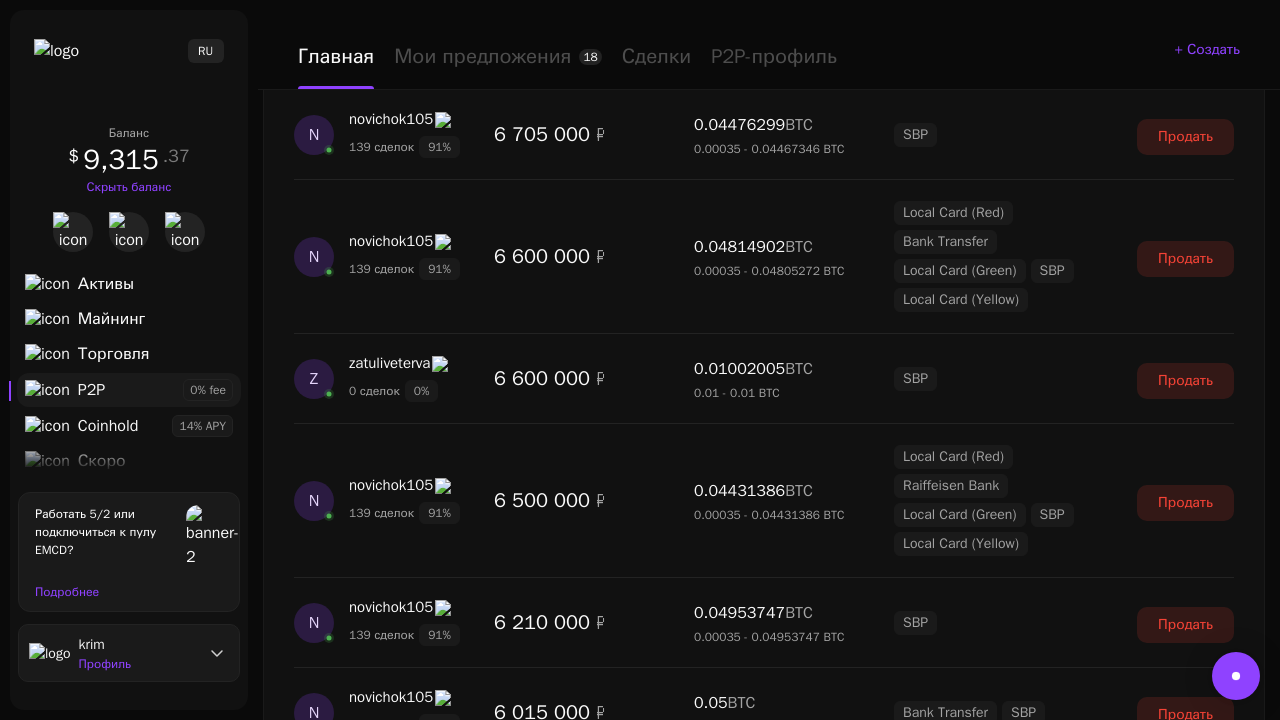 scroll, scrollTop: 7117, scrollLeft: 0, axis: vertical 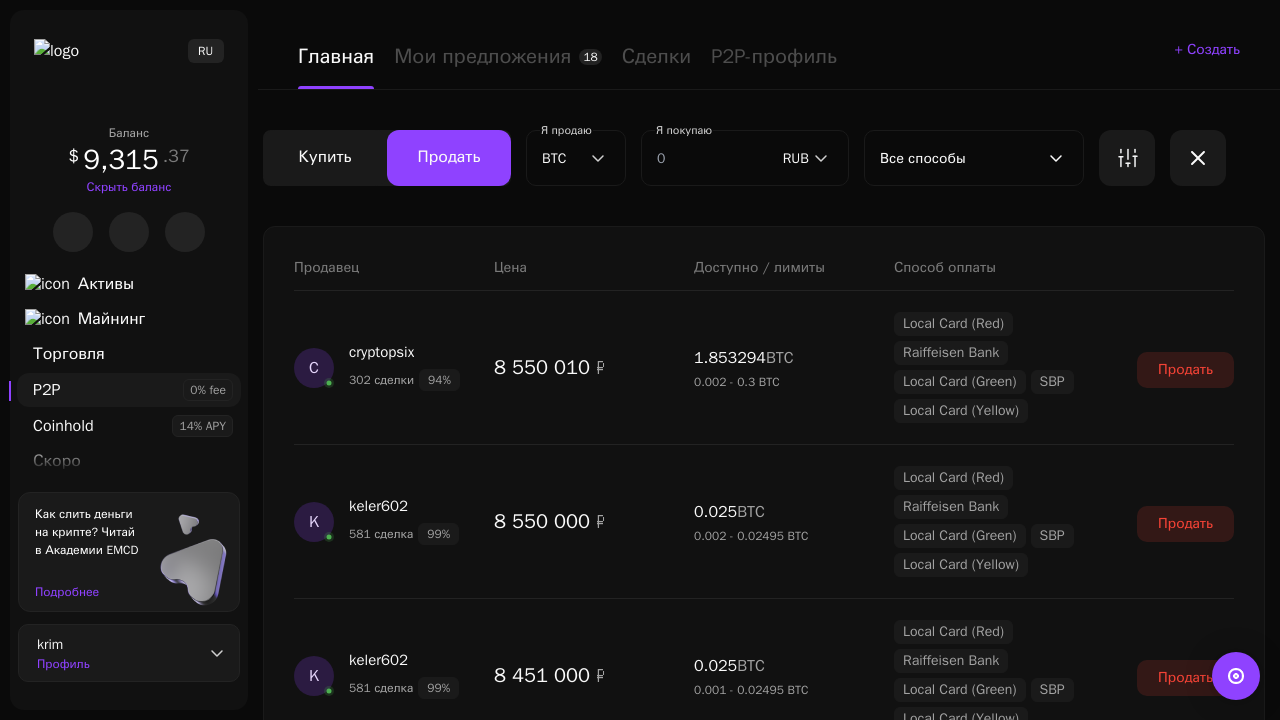 click on "Показать еще" at bounding box center (764, 2298) 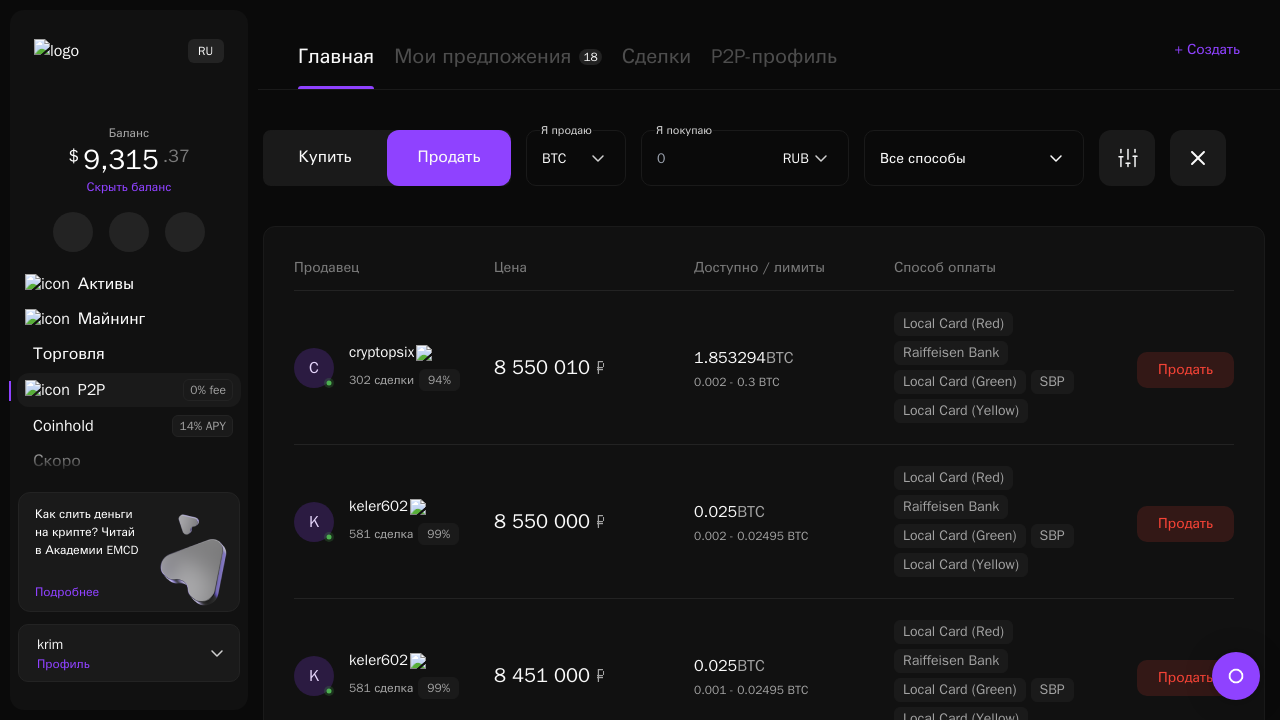 scroll, scrollTop: 1674, scrollLeft: 0, axis: vertical 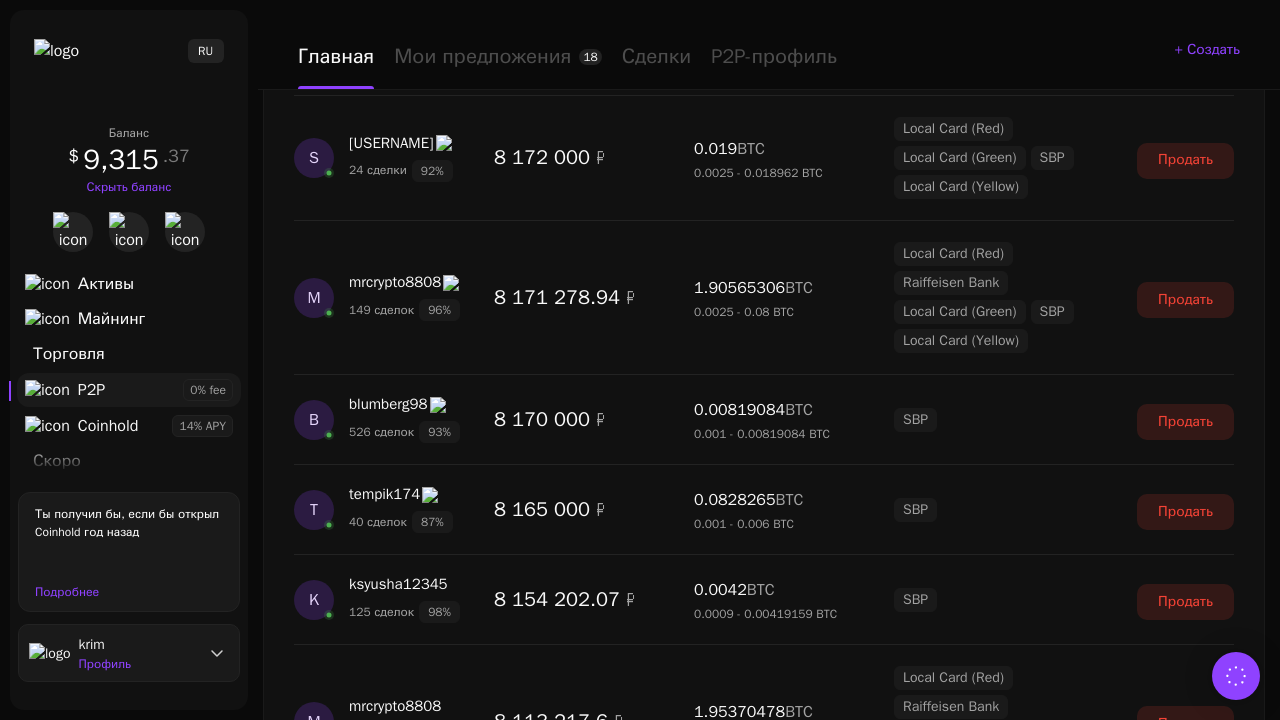 click on "Показать еще" at bounding box center [764, 2527] 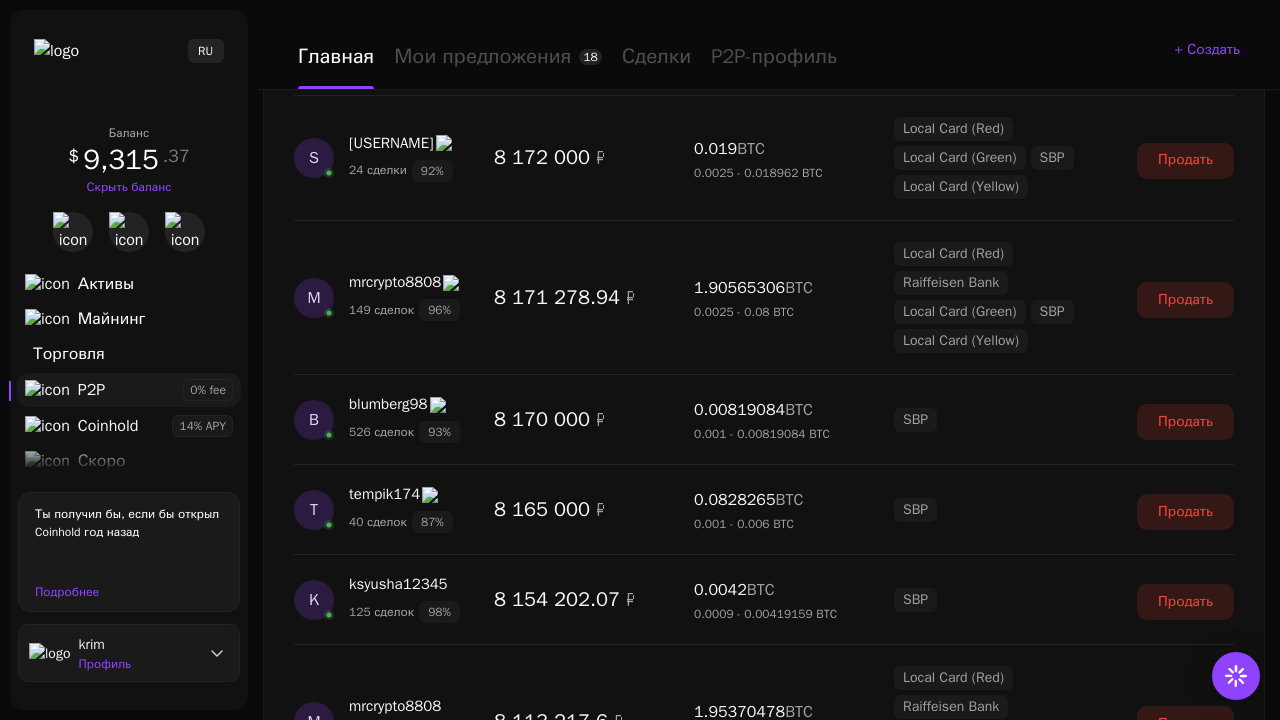 scroll, scrollTop: 3585, scrollLeft: 0, axis: vertical 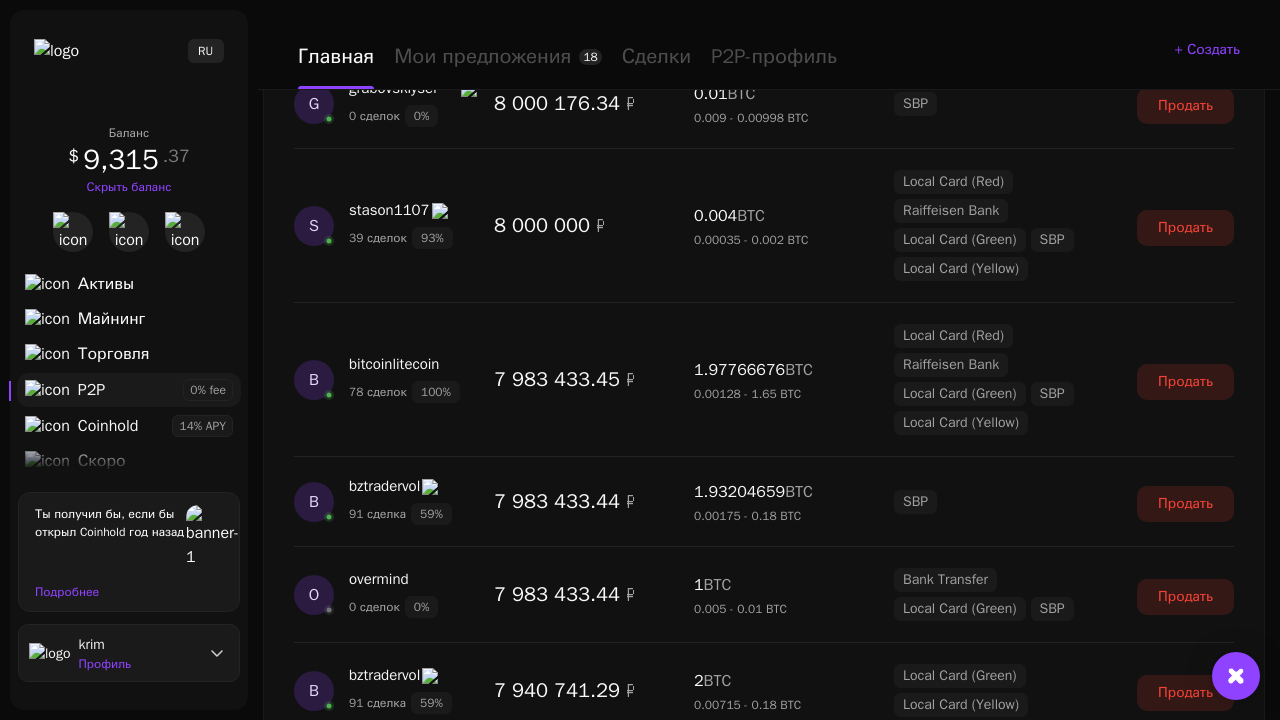 click on "Показать еще" at bounding box center (764, 2415) 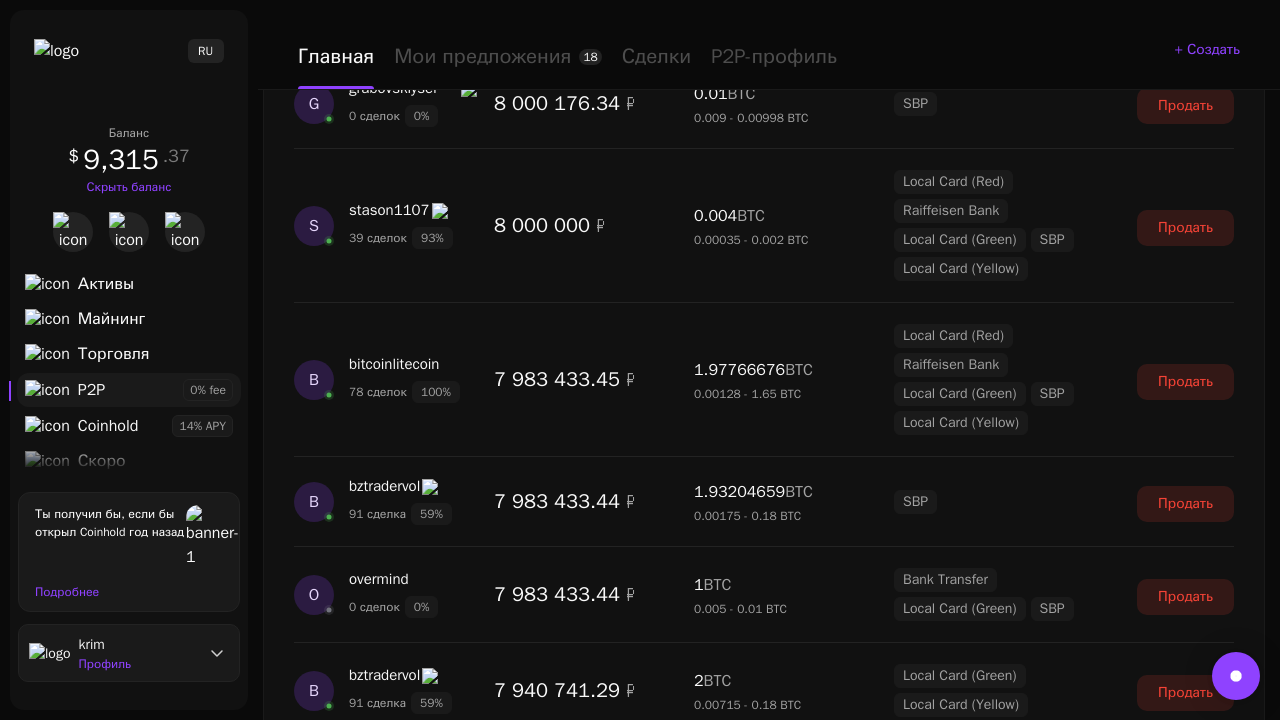 scroll, scrollTop: 5390, scrollLeft: 0, axis: vertical 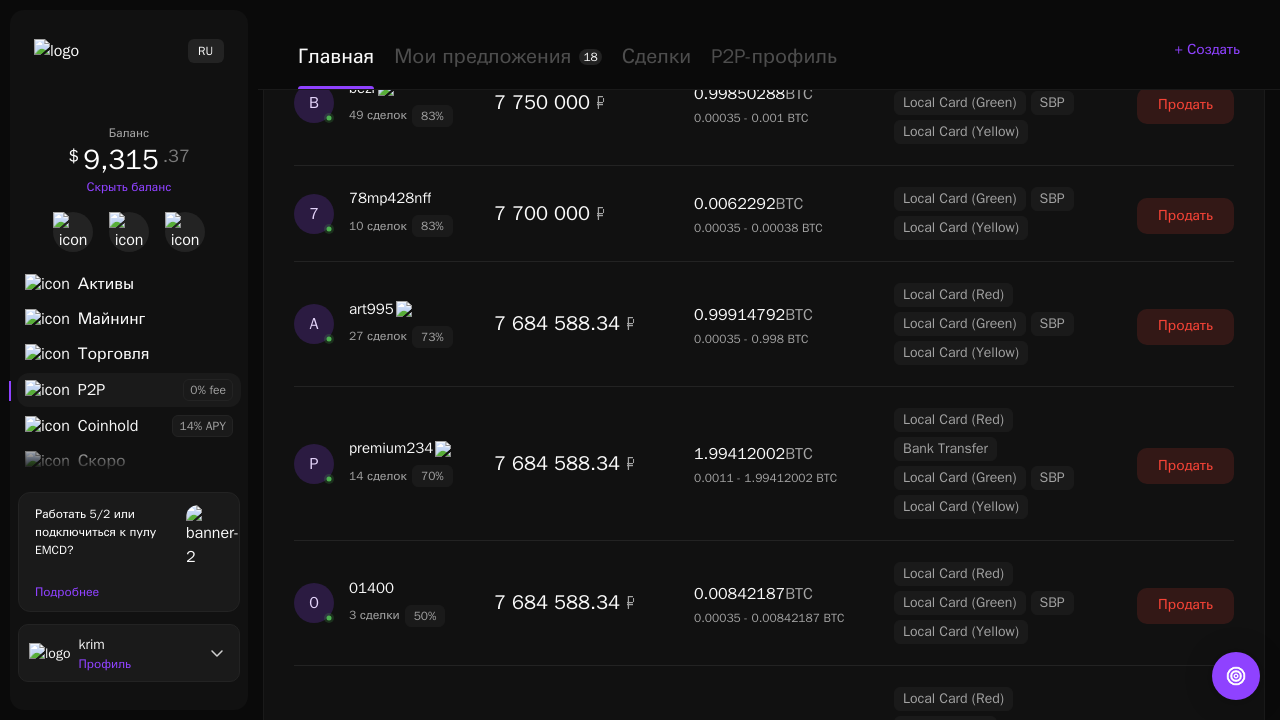 click on "Показать еще" at bounding box center (764, 2327) 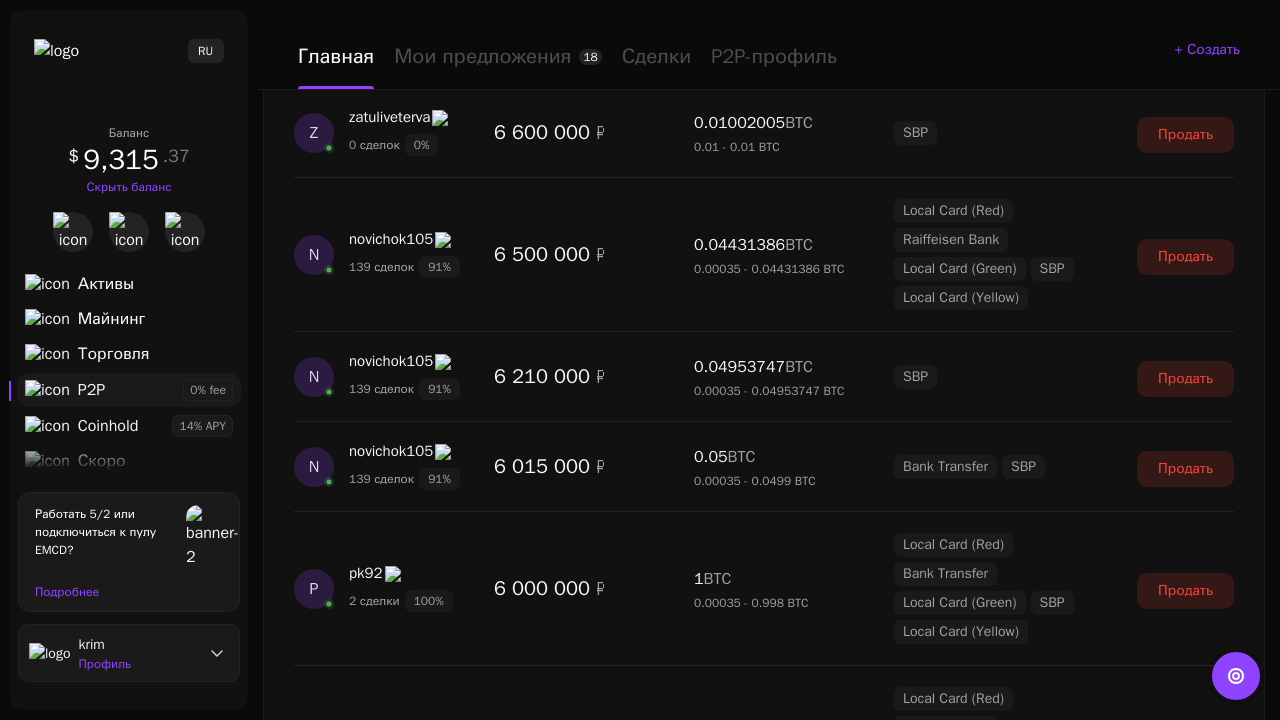 scroll, scrollTop: 7119, scrollLeft: 0, axis: vertical 